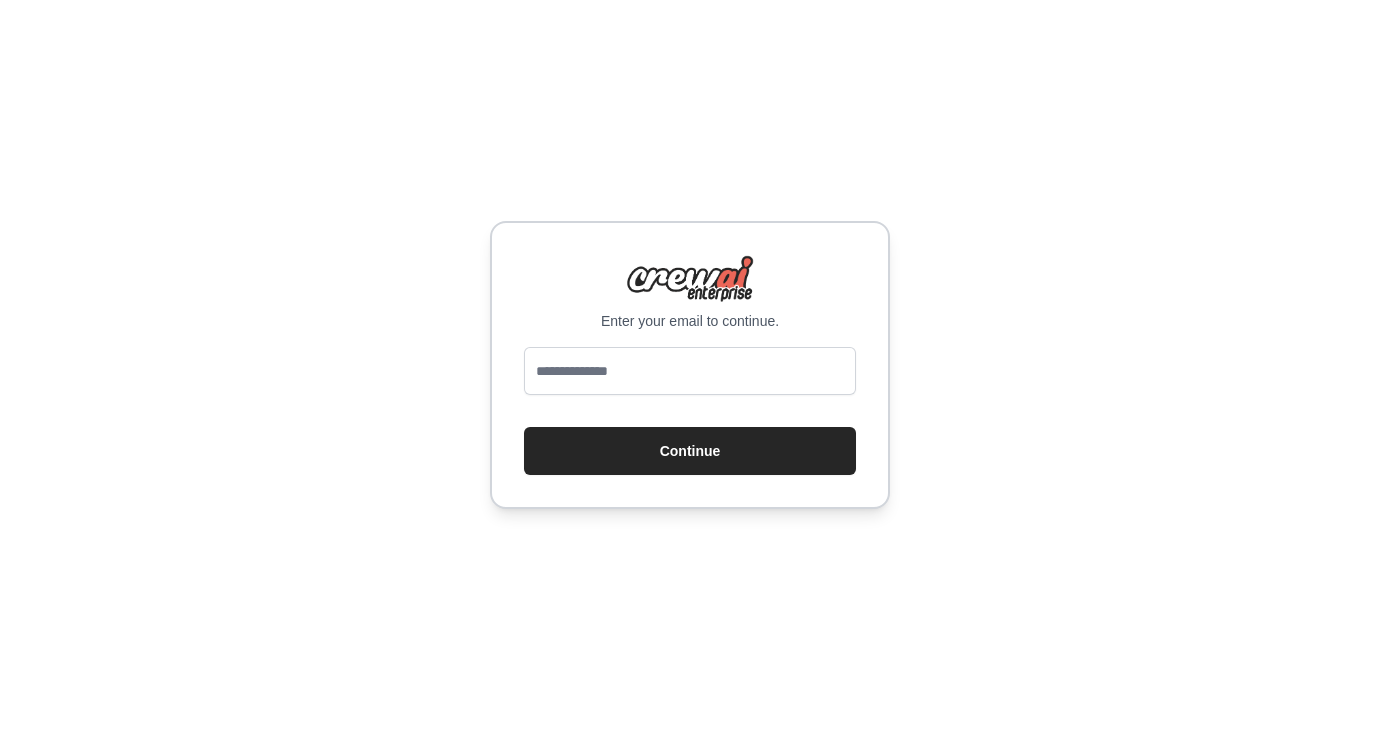 scroll, scrollTop: 0, scrollLeft: 0, axis: both 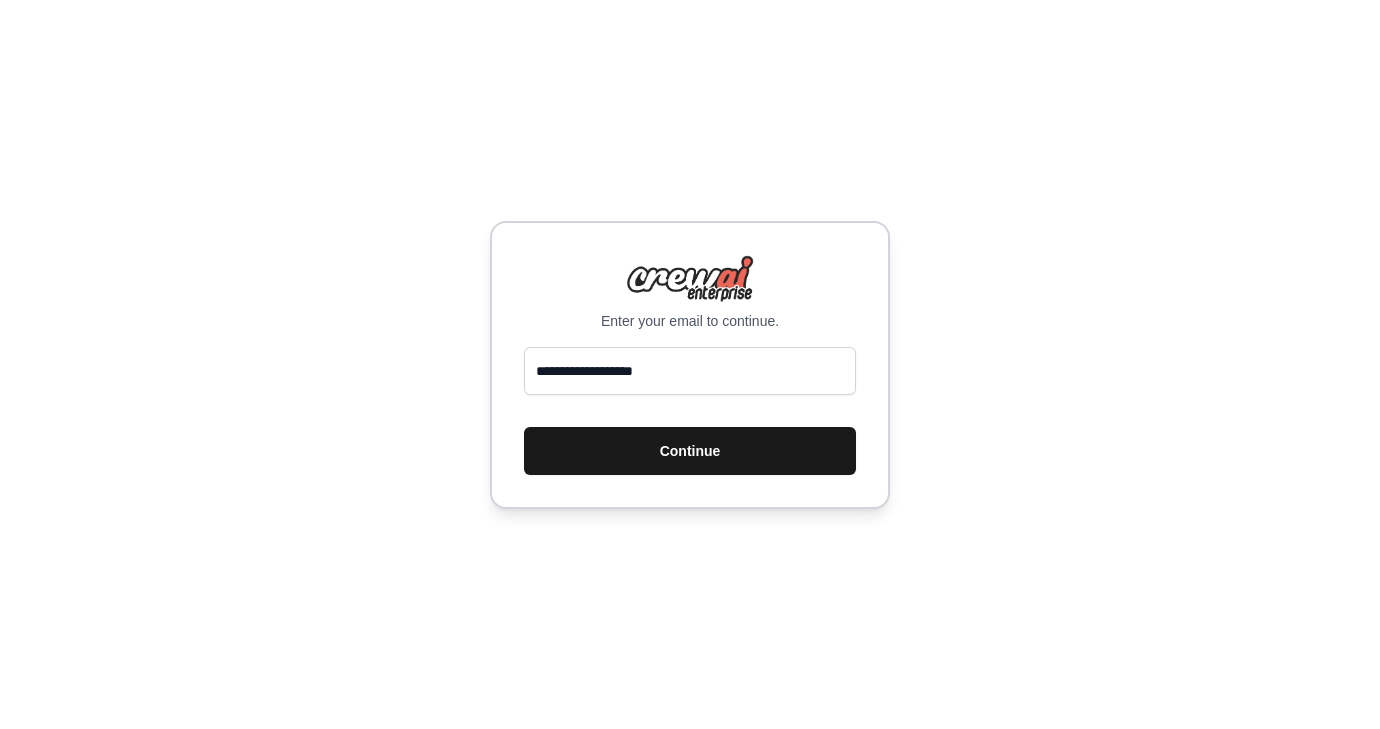 click on "Continue" at bounding box center (690, 451) 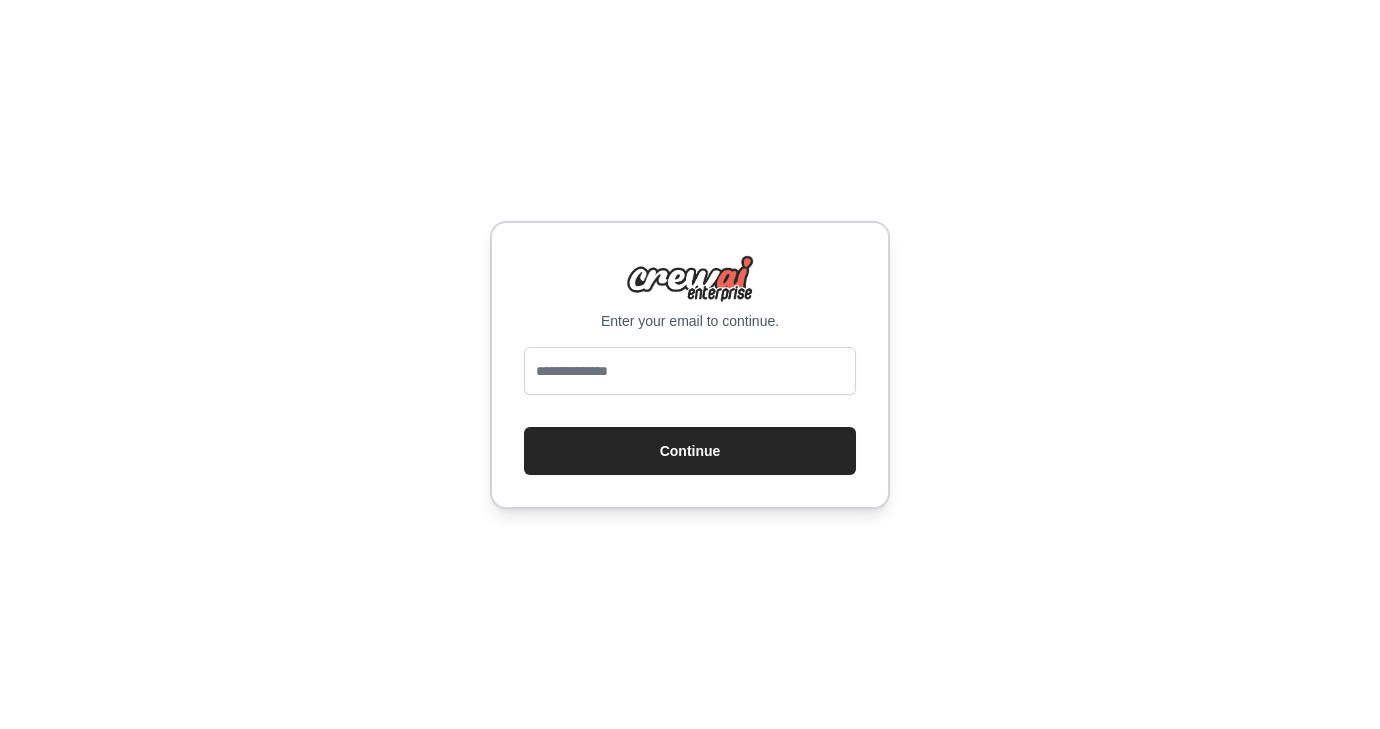 scroll, scrollTop: 0, scrollLeft: 0, axis: both 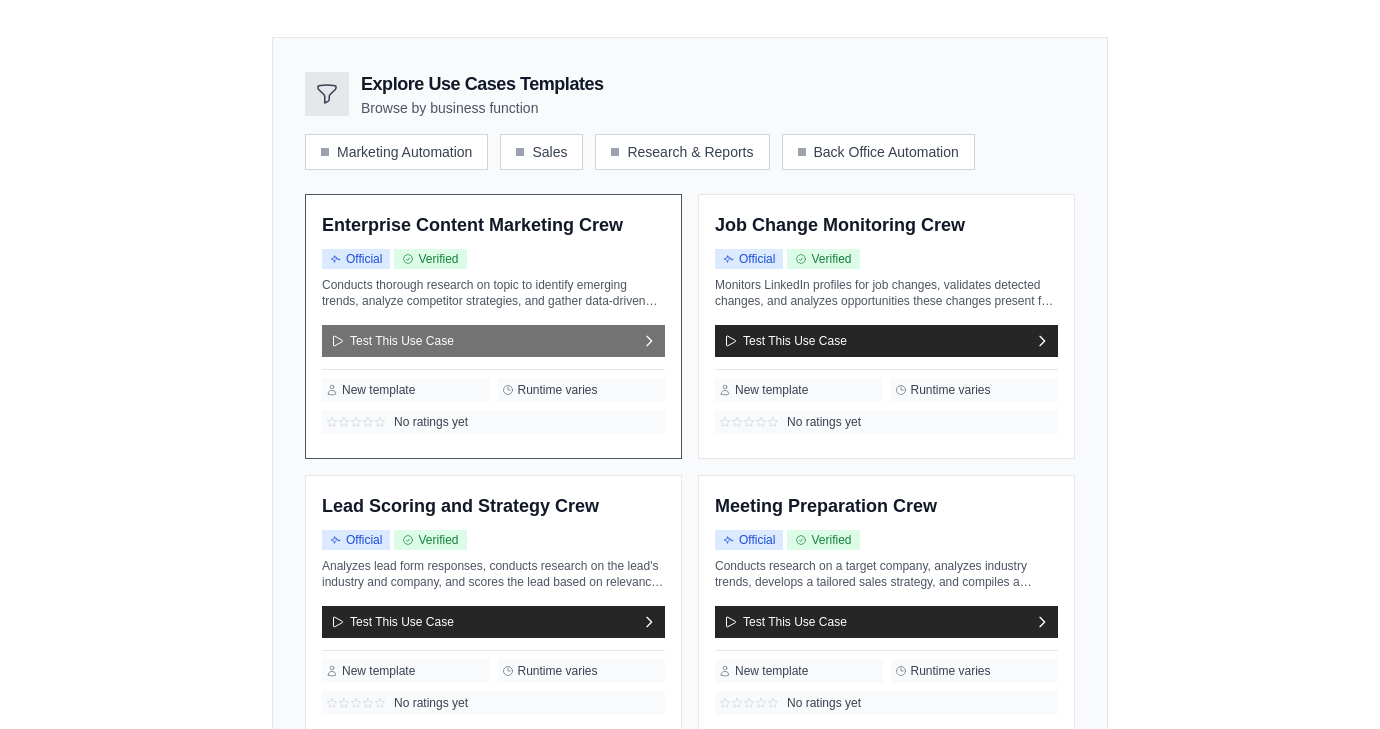 click 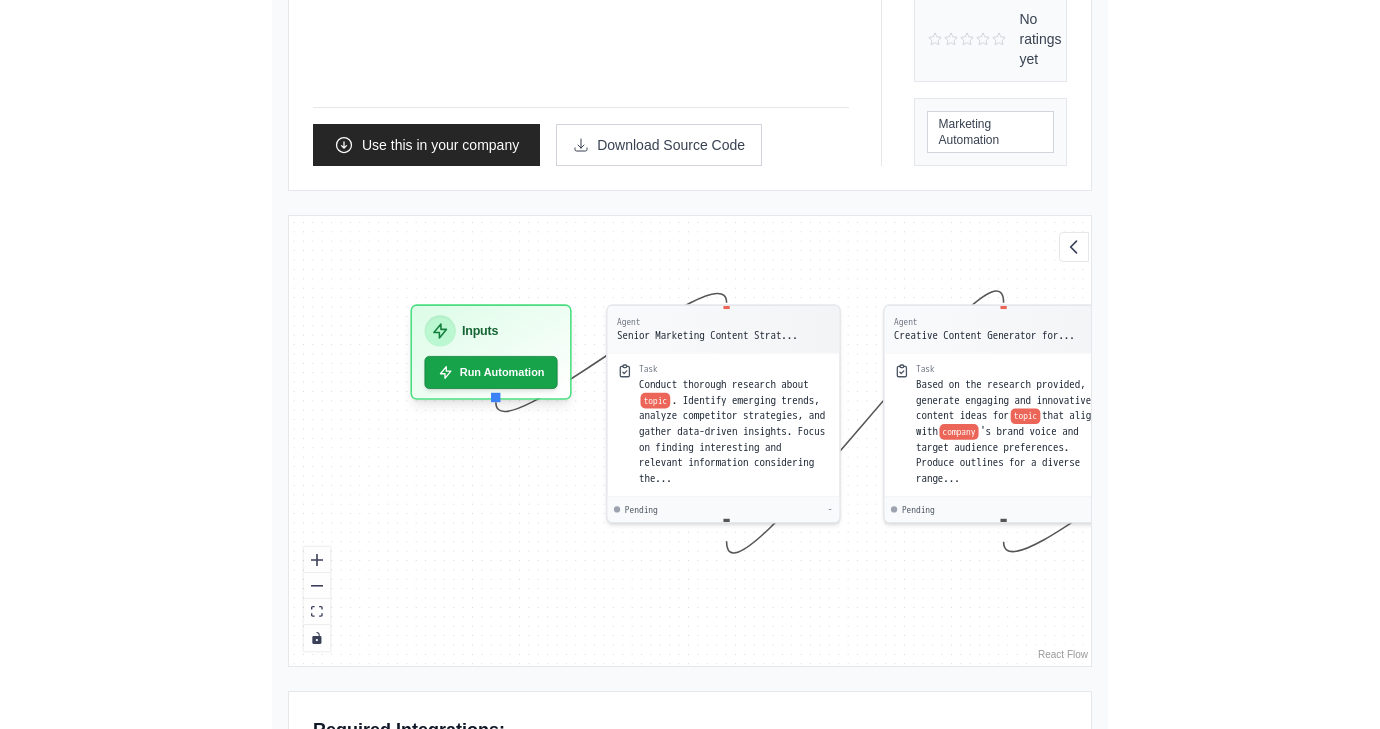 scroll, scrollTop: 486, scrollLeft: 0, axis: vertical 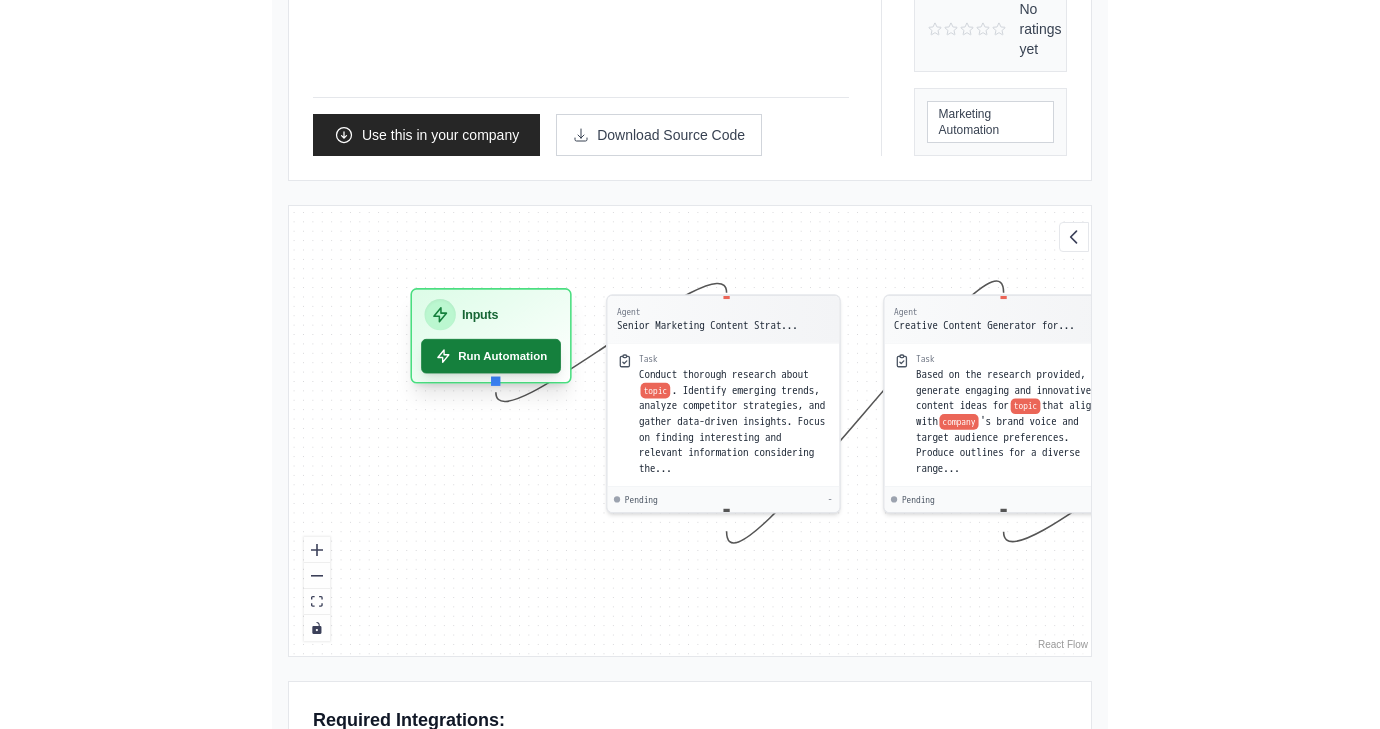click on "Run Automation" at bounding box center (491, 356) 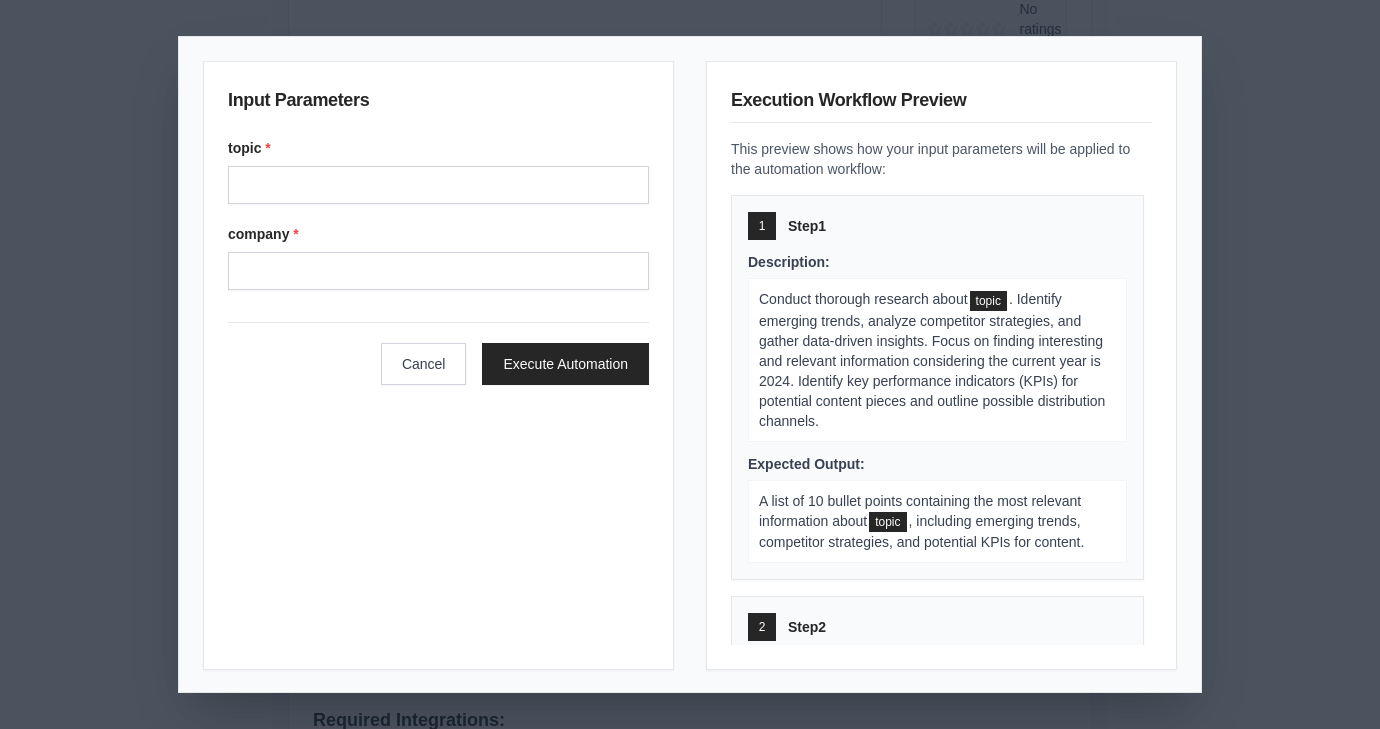 scroll, scrollTop: 356, scrollLeft: 0, axis: vertical 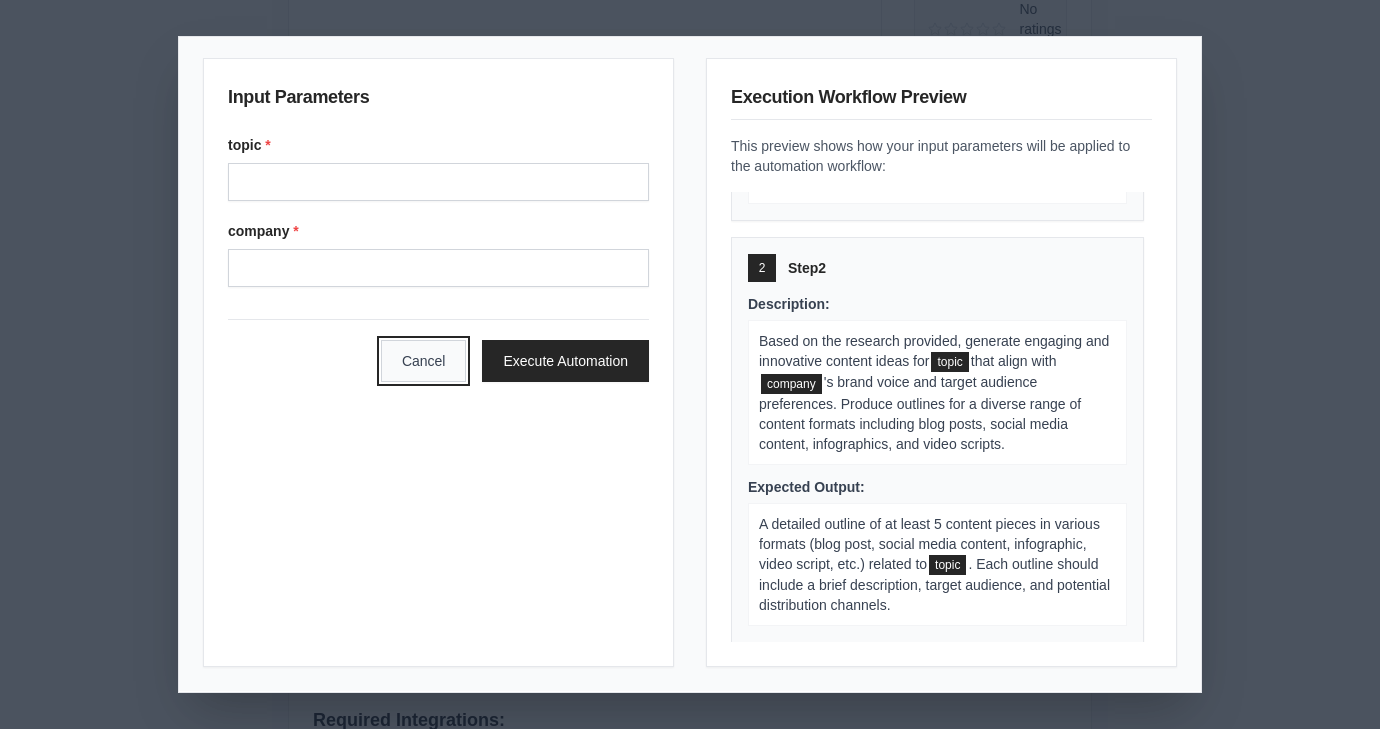 click on "Cancel" at bounding box center [424, 361] 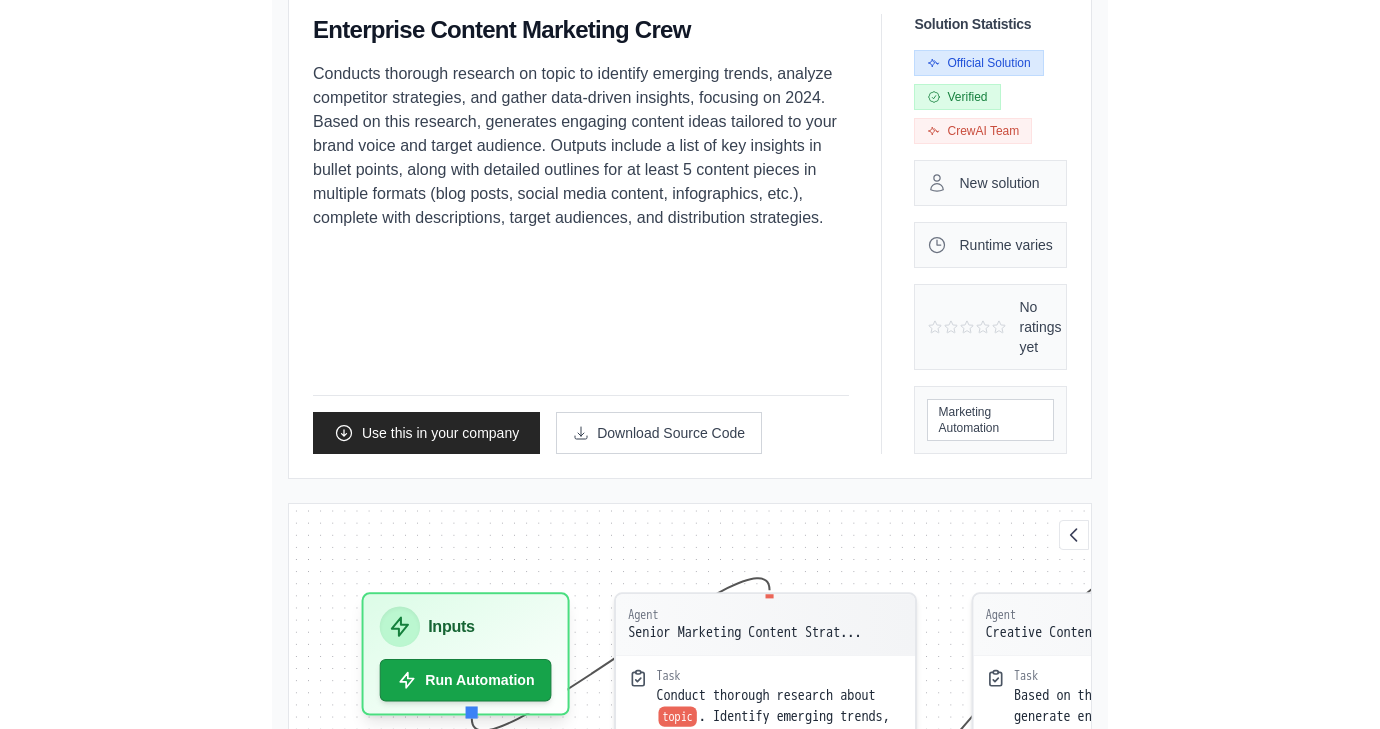 scroll, scrollTop: 310, scrollLeft: 0, axis: vertical 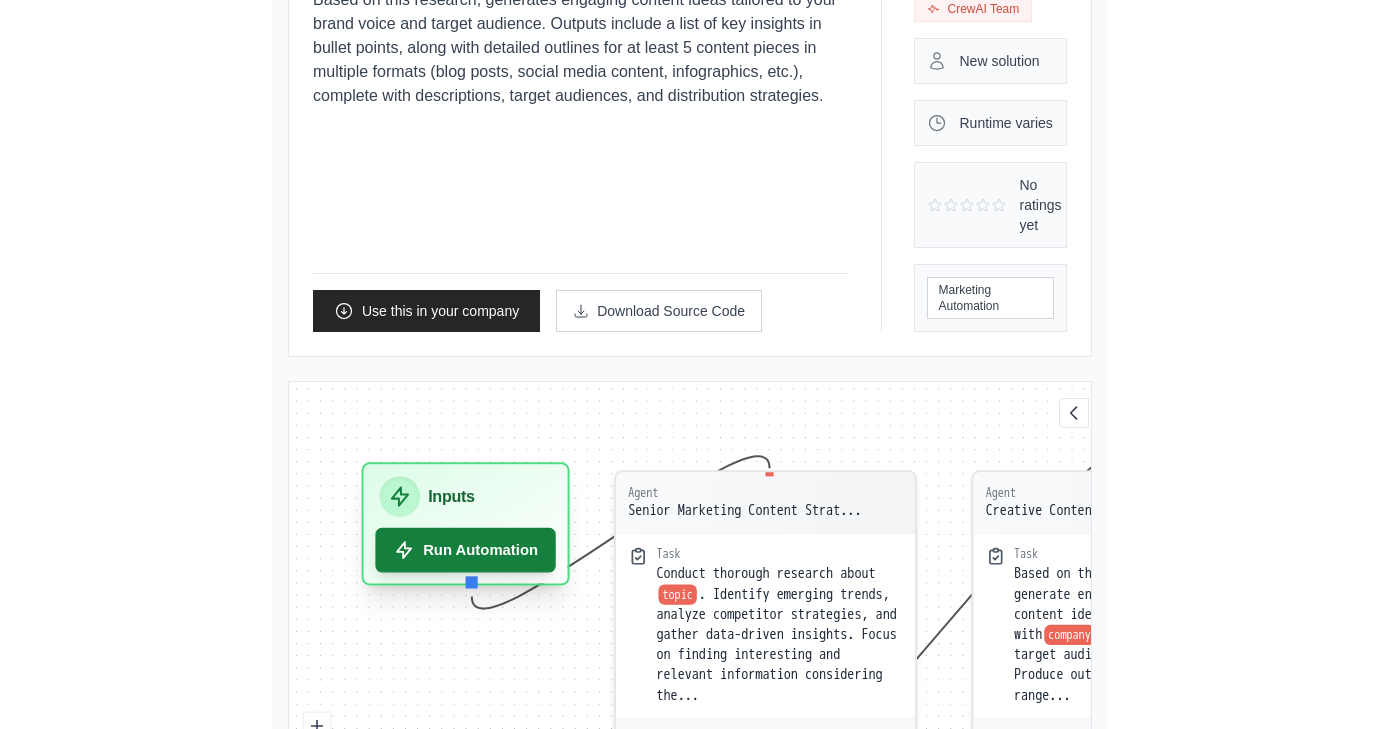click on "Run Automation" at bounding box center [465, 550] 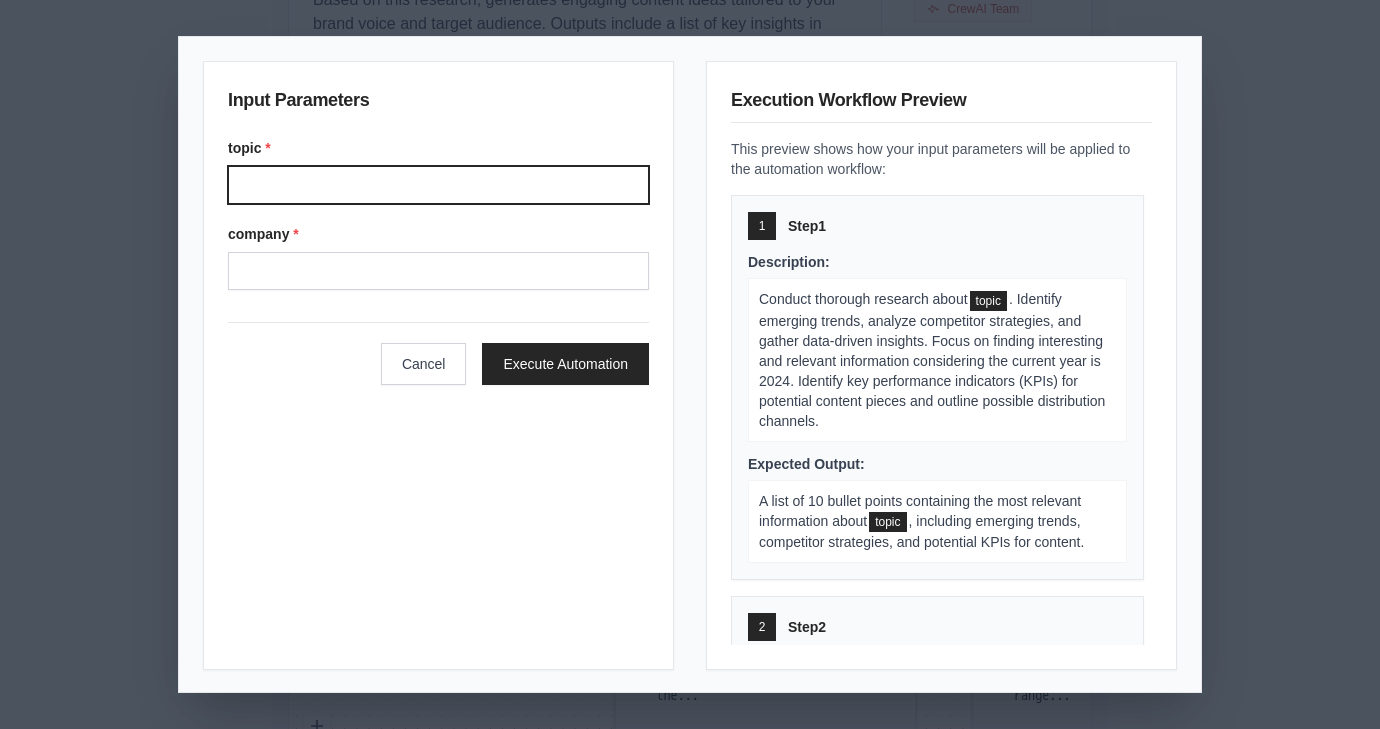 click on "topic   *" at bounding box center (438, 185) 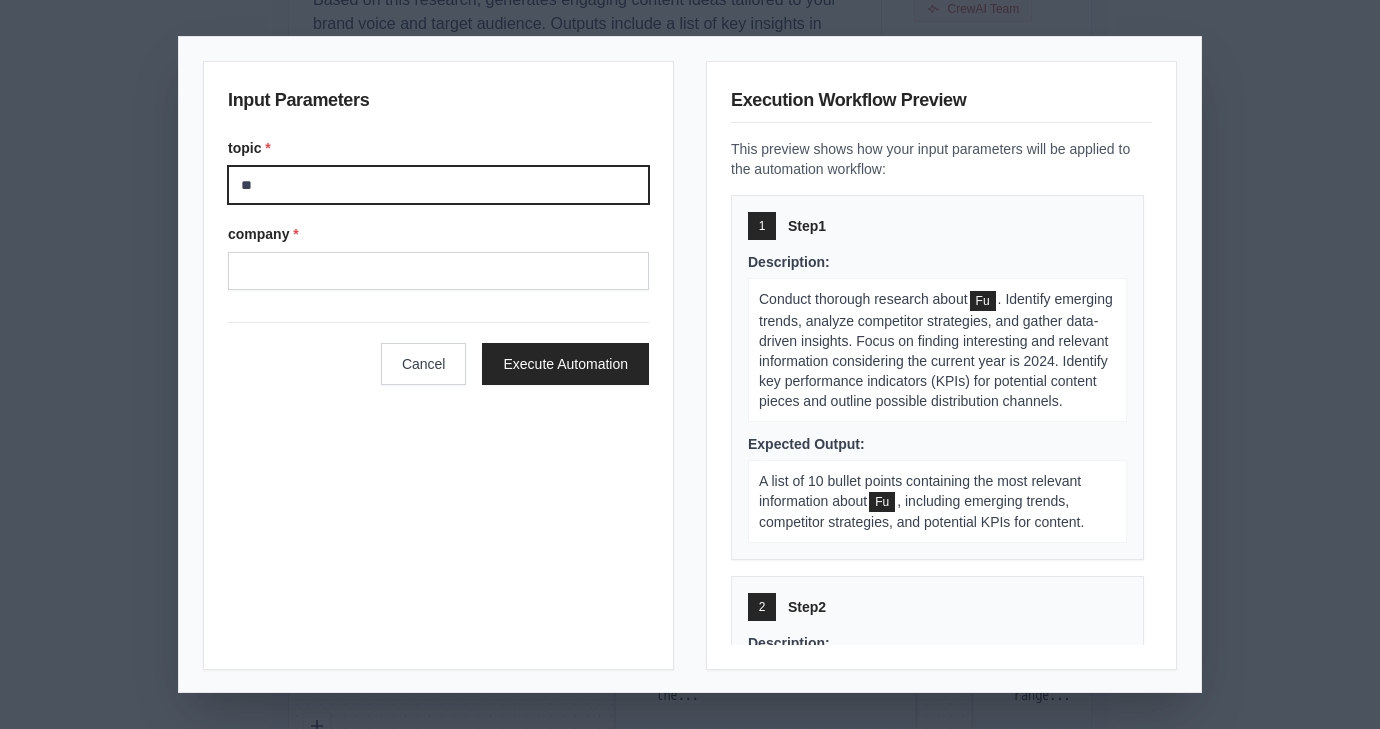 type on "*" 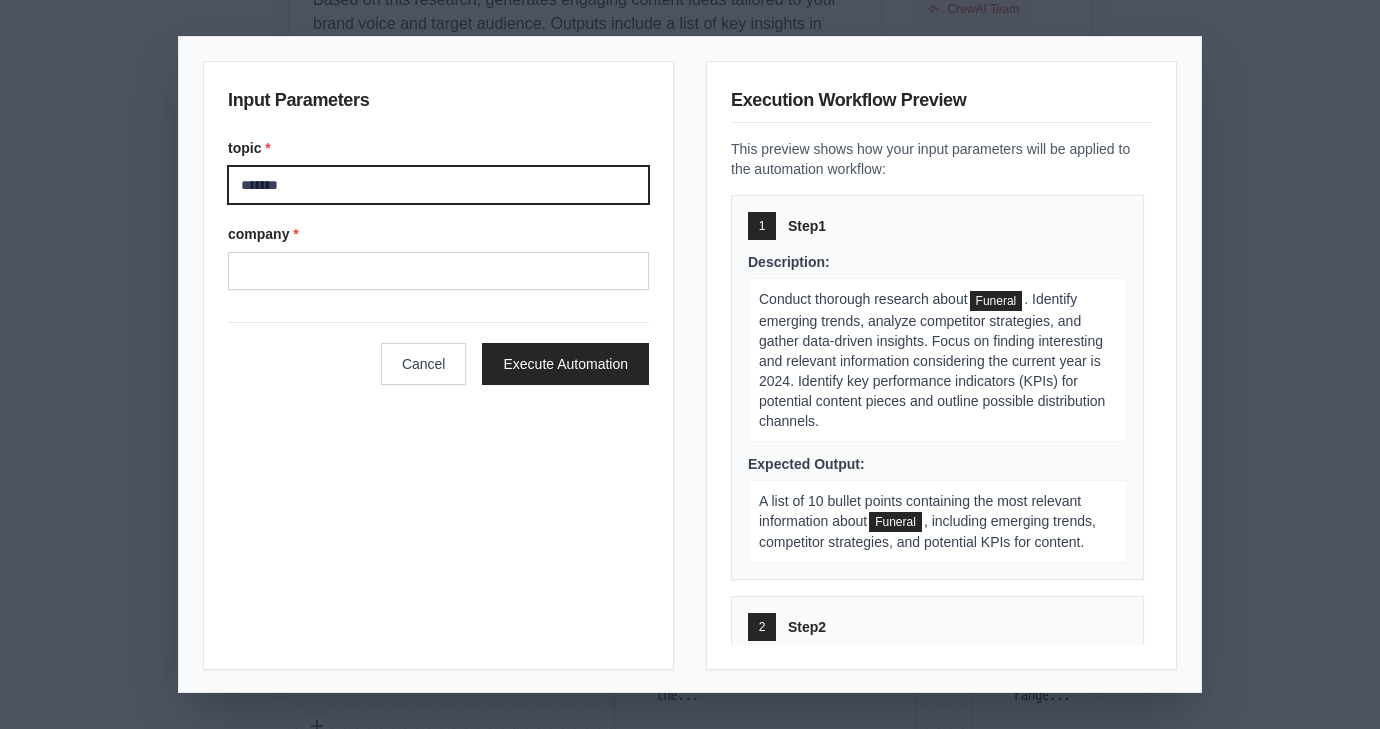 click on "*******" at bounding box center (438, 185) 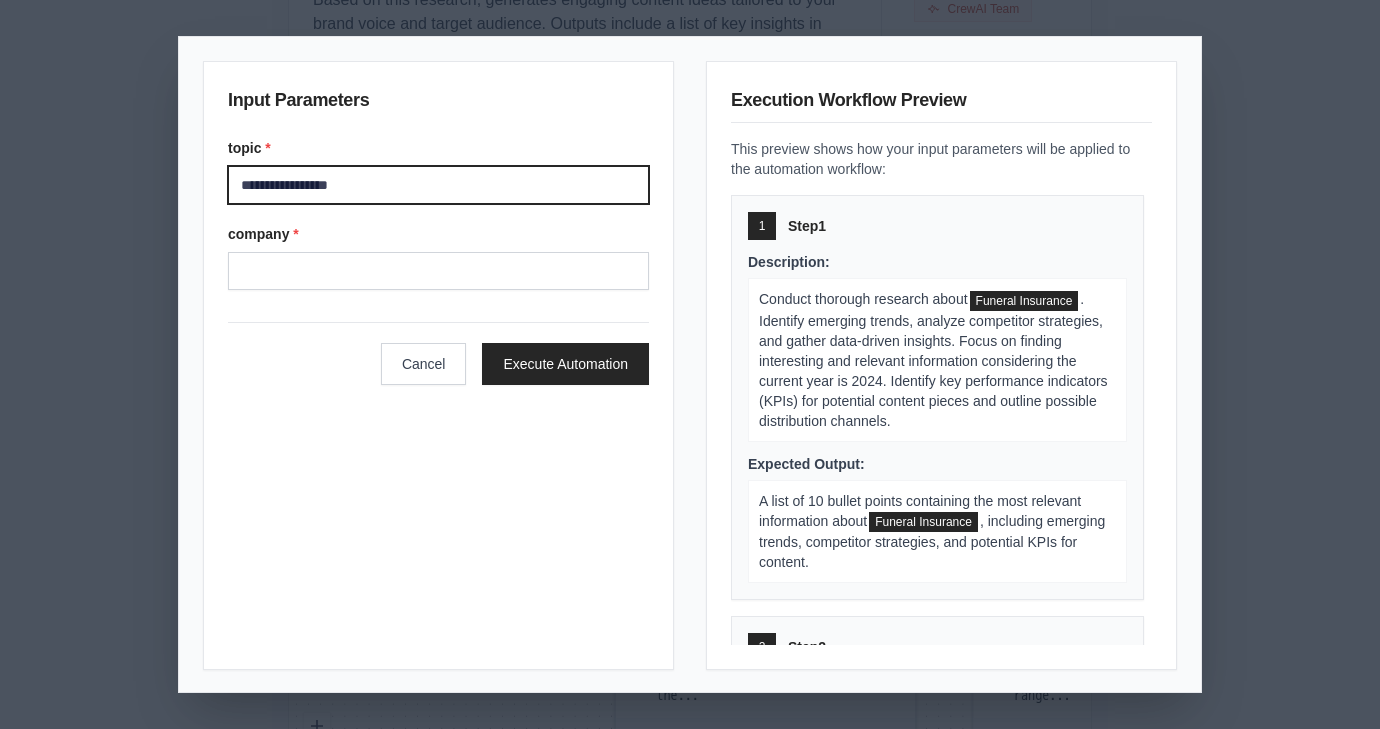 type on "**********" 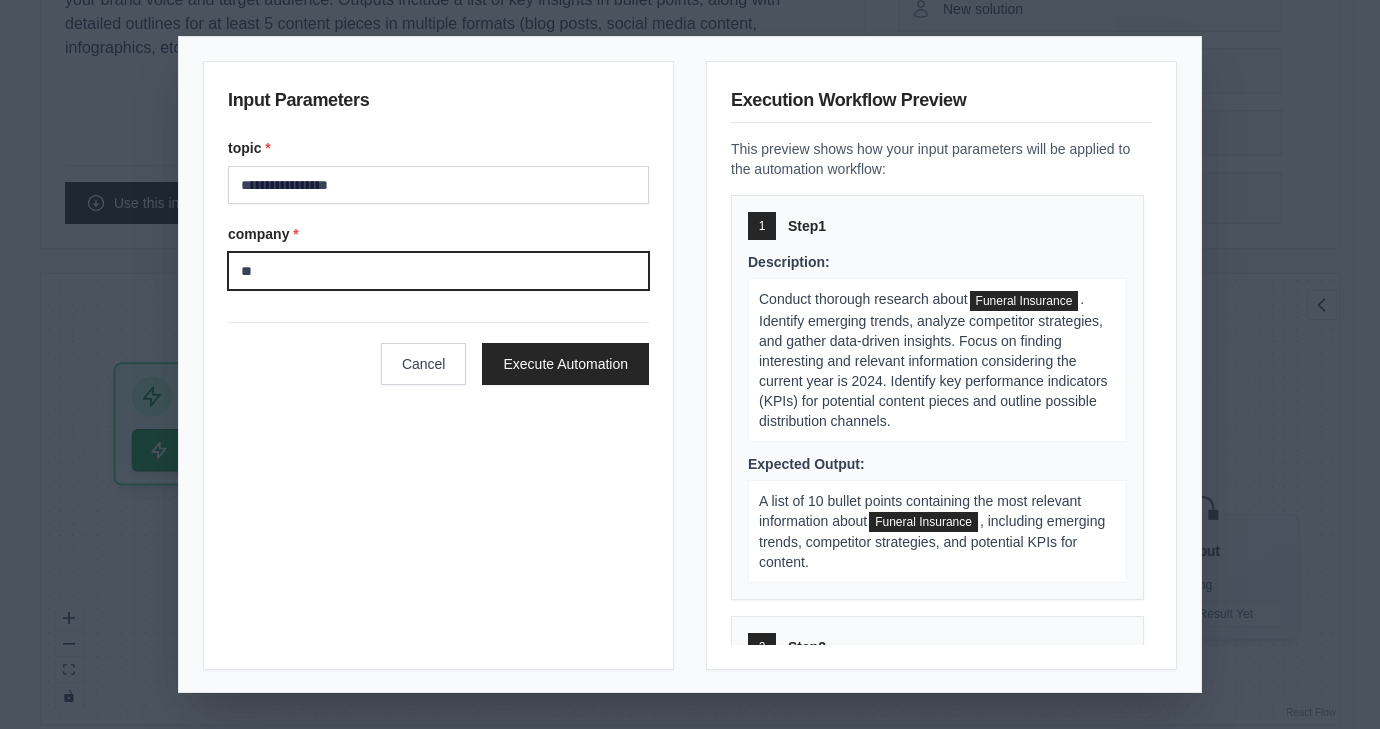 type on "*" 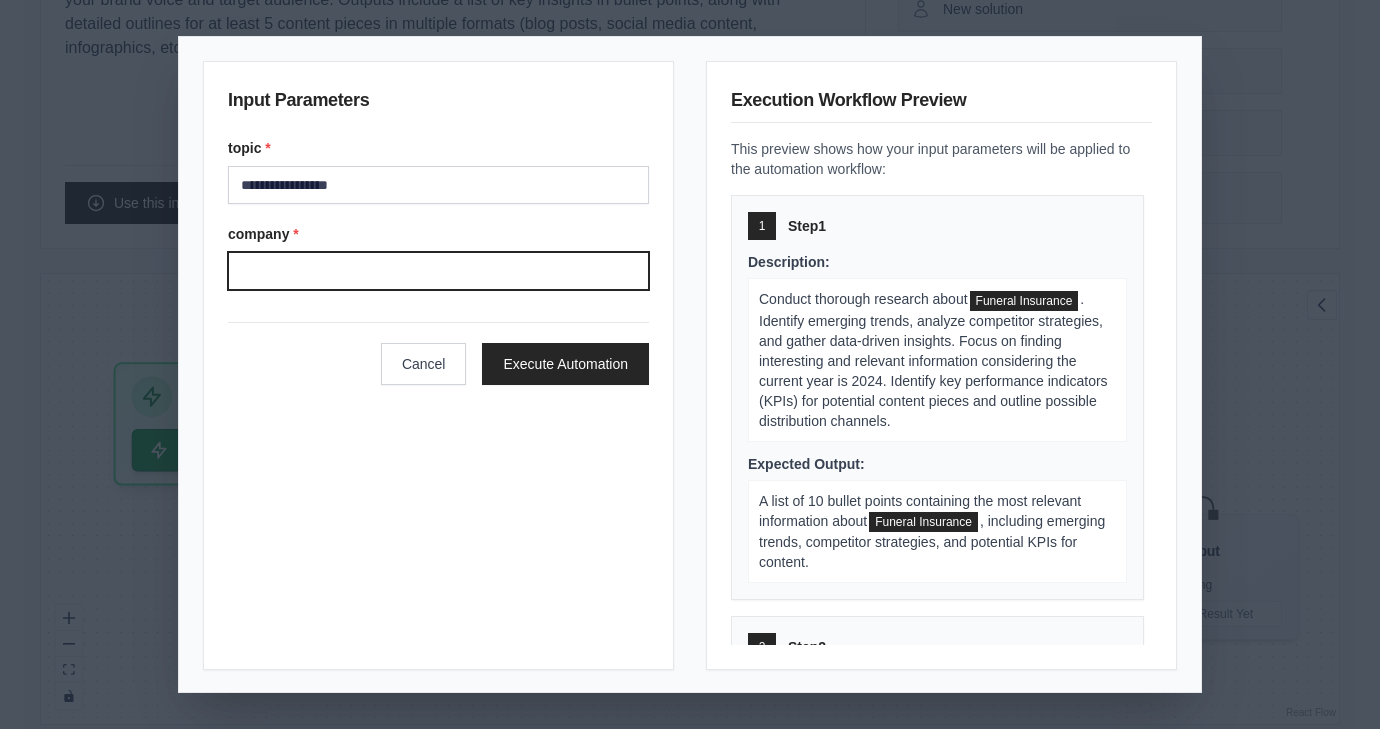 type on "*" 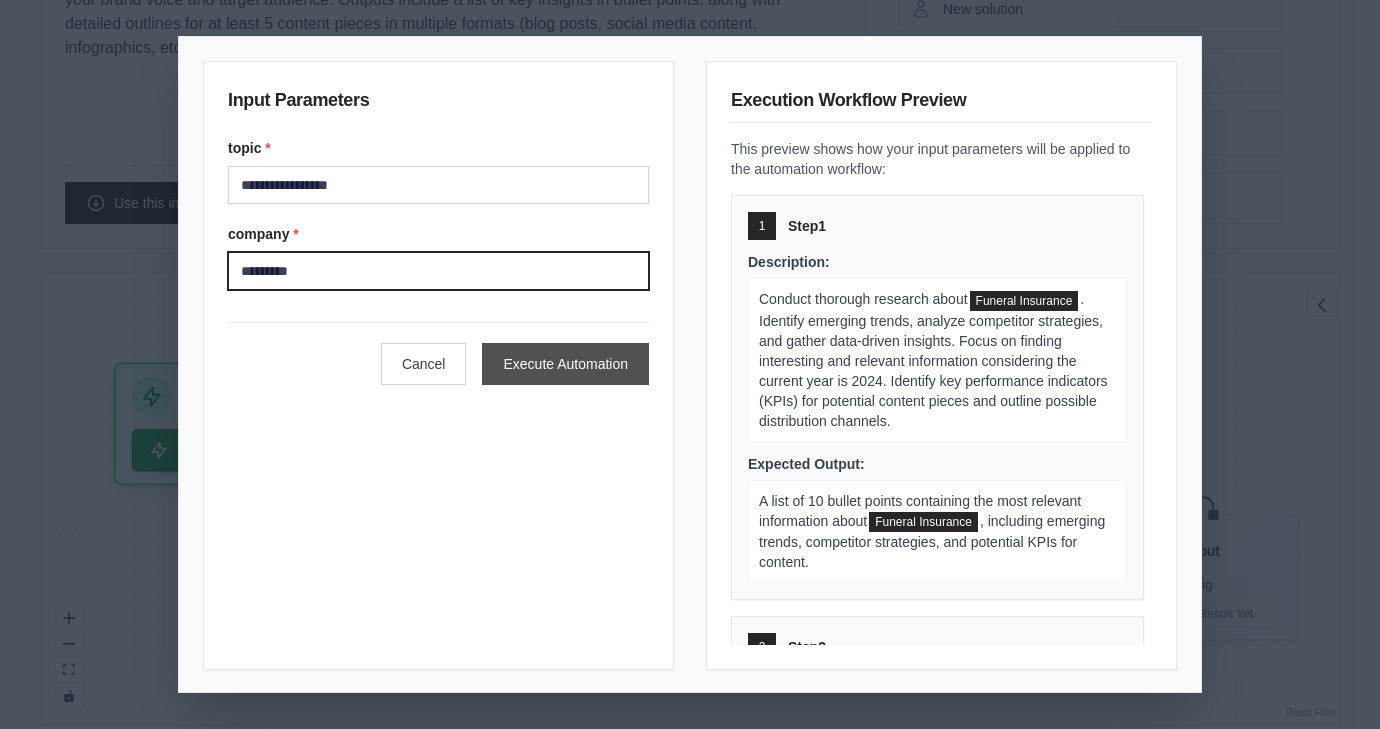 type on "*********" 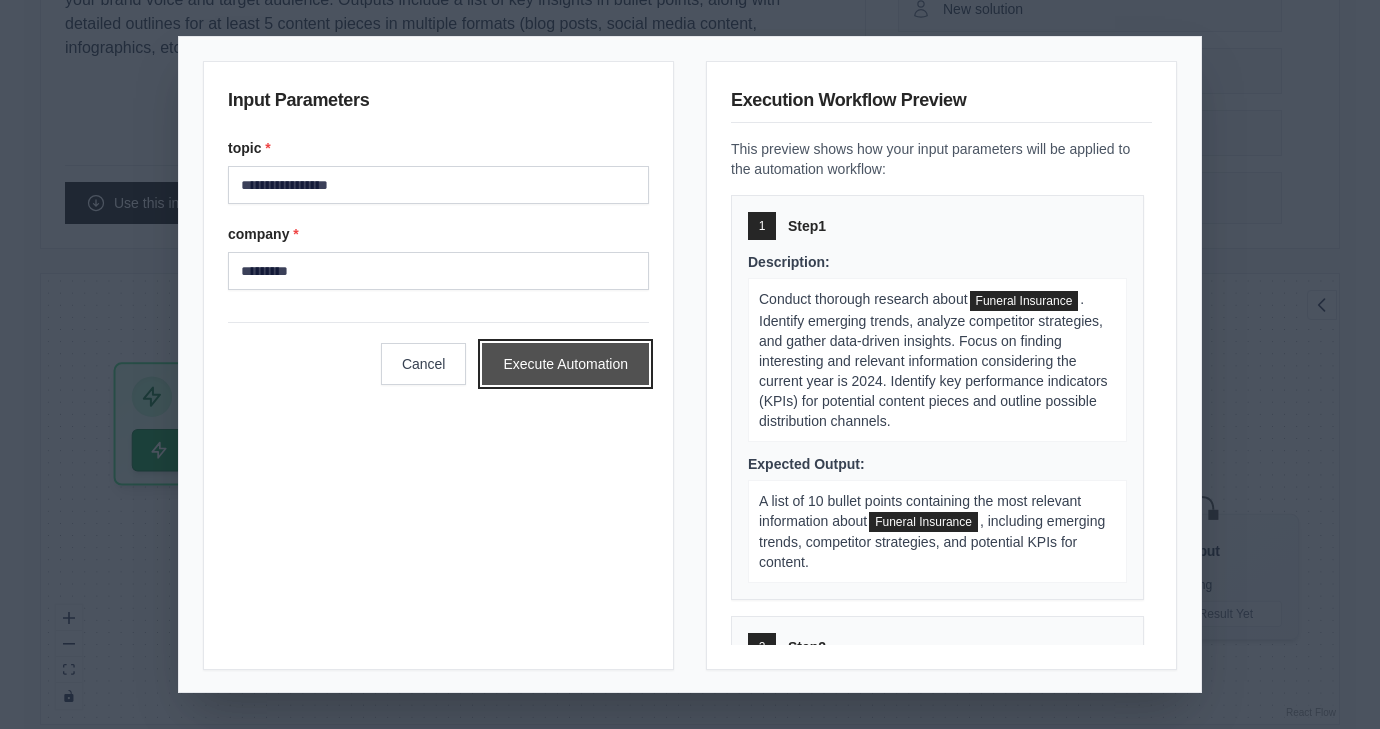 click on "Execute Automation" at bounding box center (565, 364) 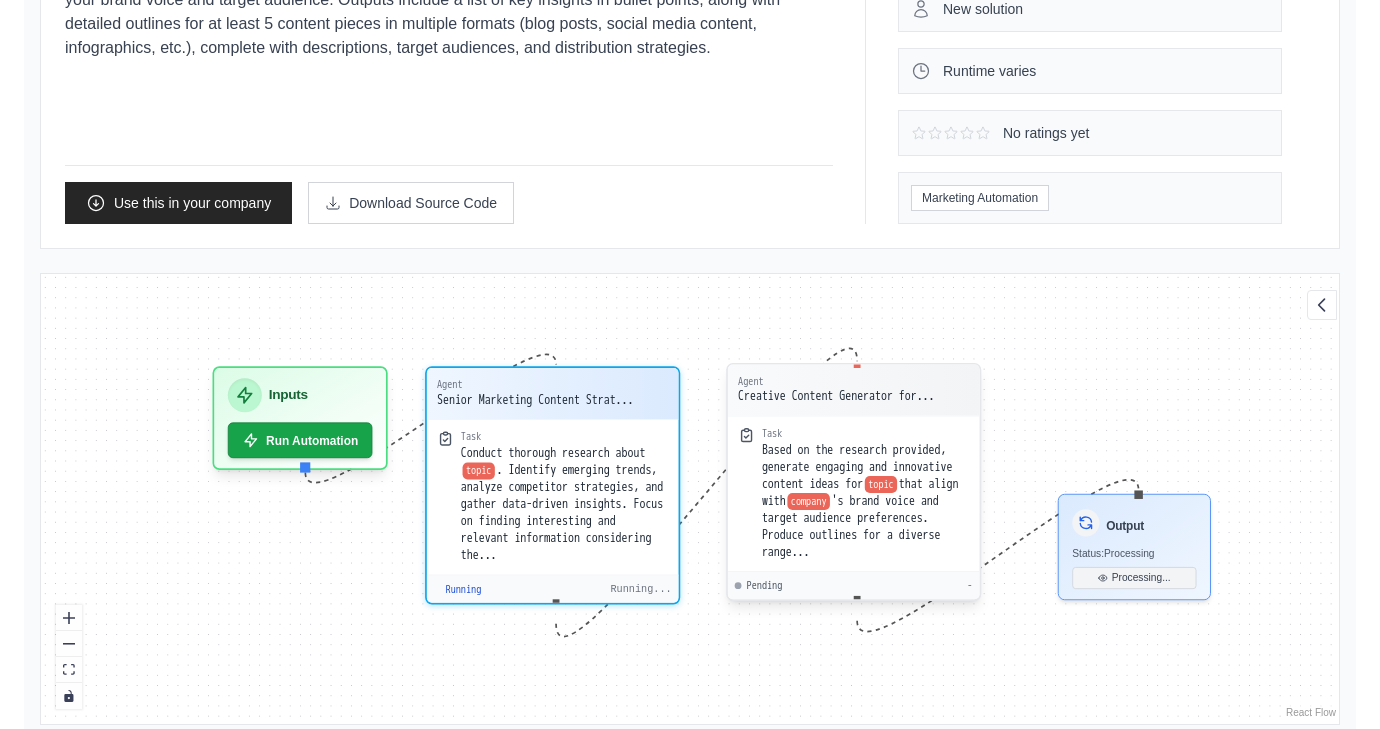 scroll, scrollTop: 270, scrollLeft: 0, axis: vertical 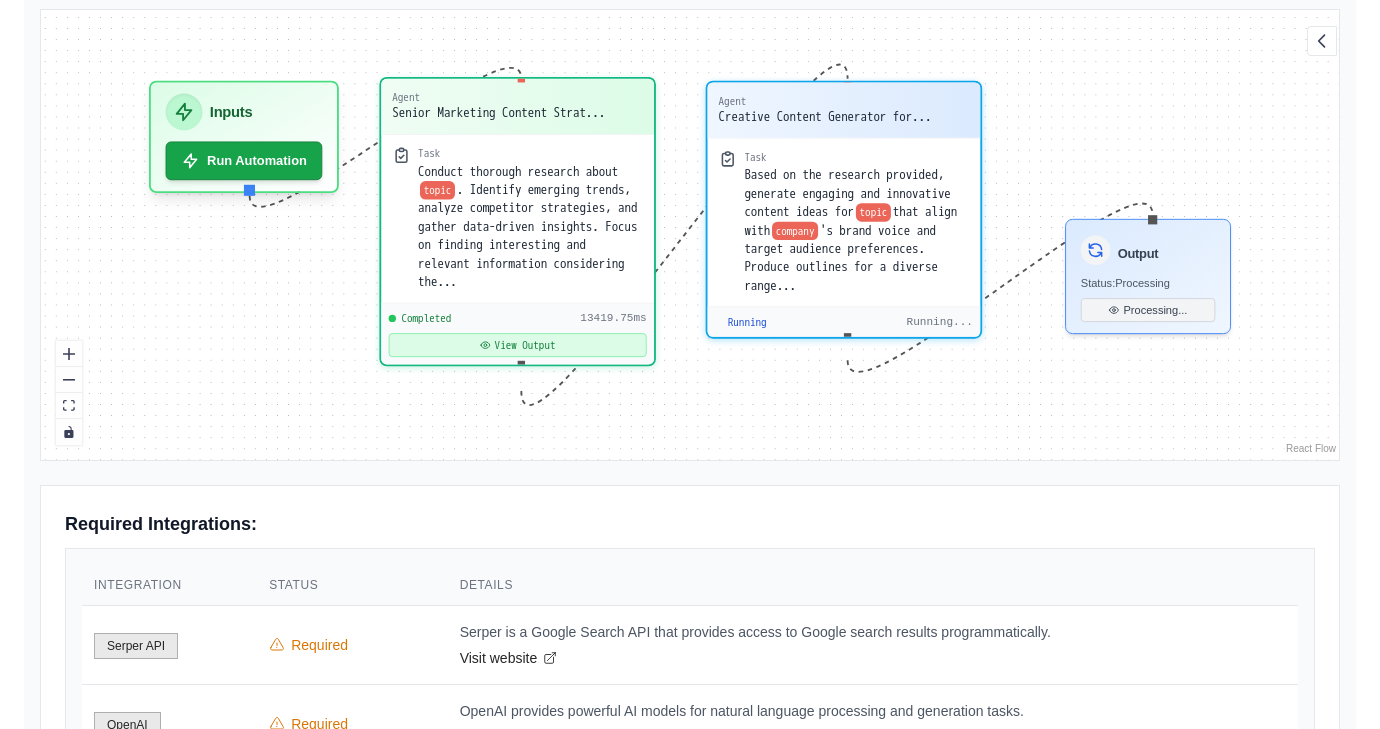 click on "View Output" at bounding box center (518, 345) 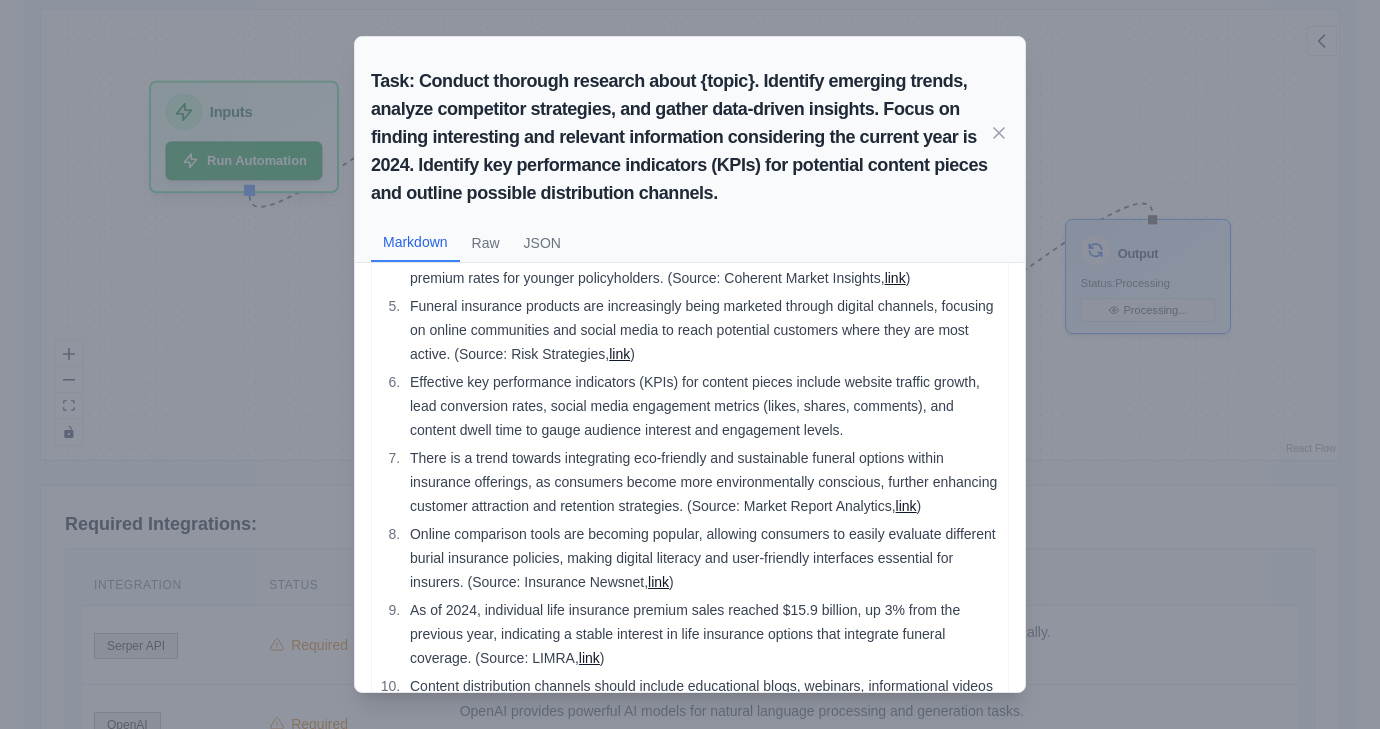 scroll, scrollTop: 446, scrollLeft: 0, axis: vertical 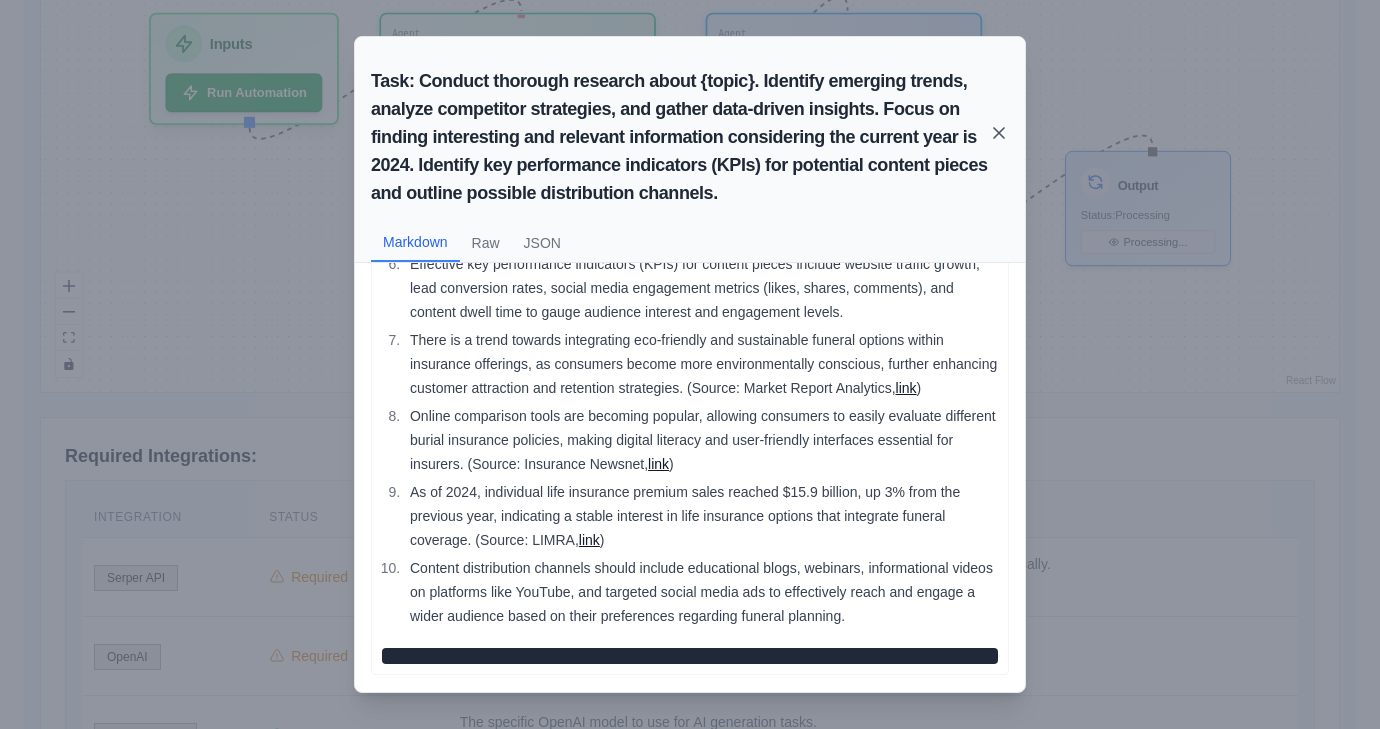 click 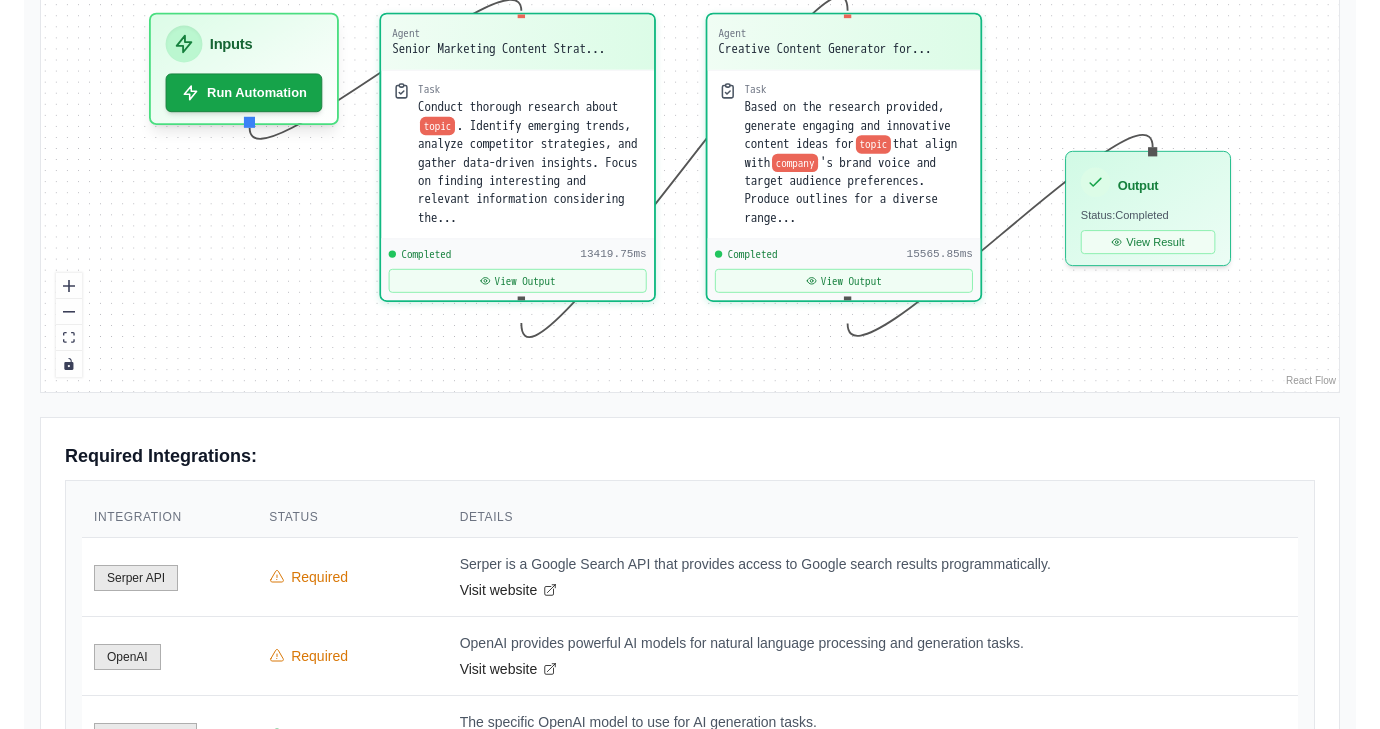 scroll, scrollTop: 11282, scrollLeft: 0, axis: vertical 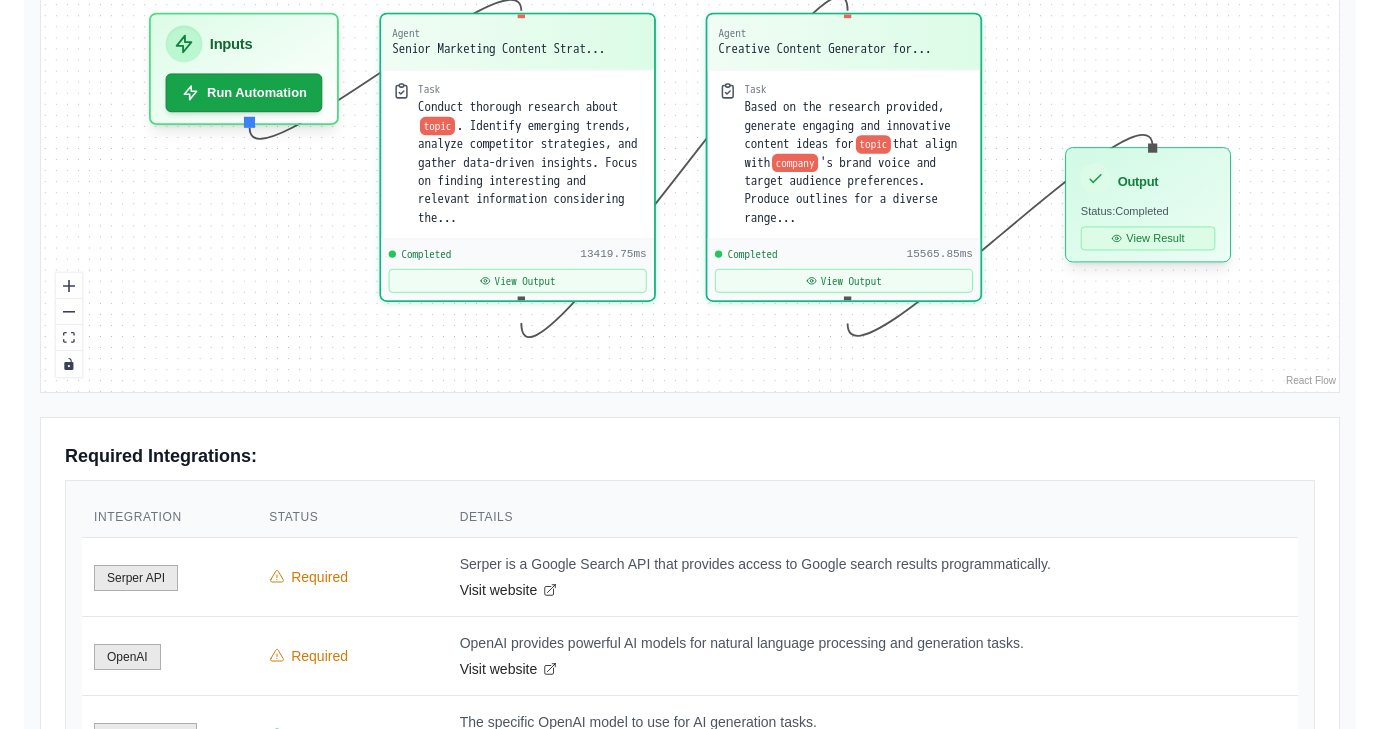 click on "View Result" at bounding box center [1148, 239] 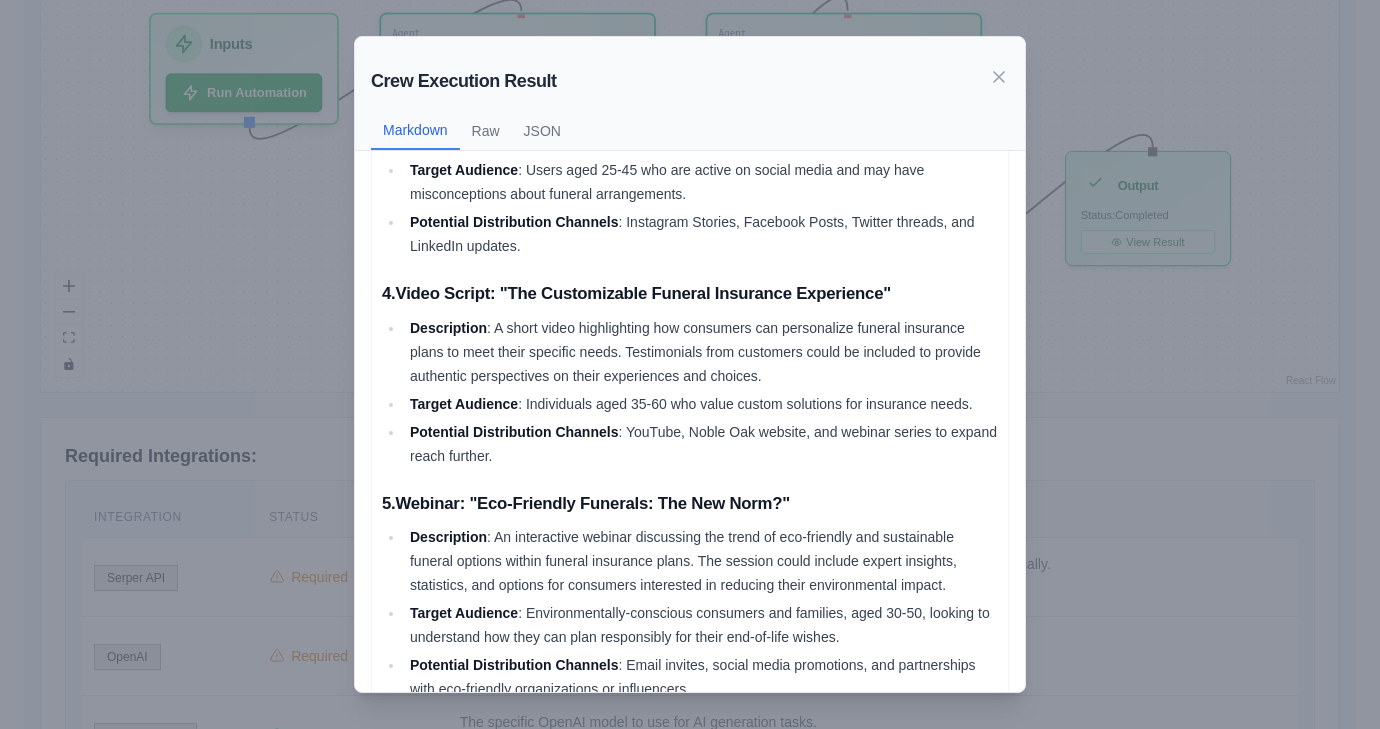 scroll, scrollTop: 1054, scrollLeft: 0, axis: vertical 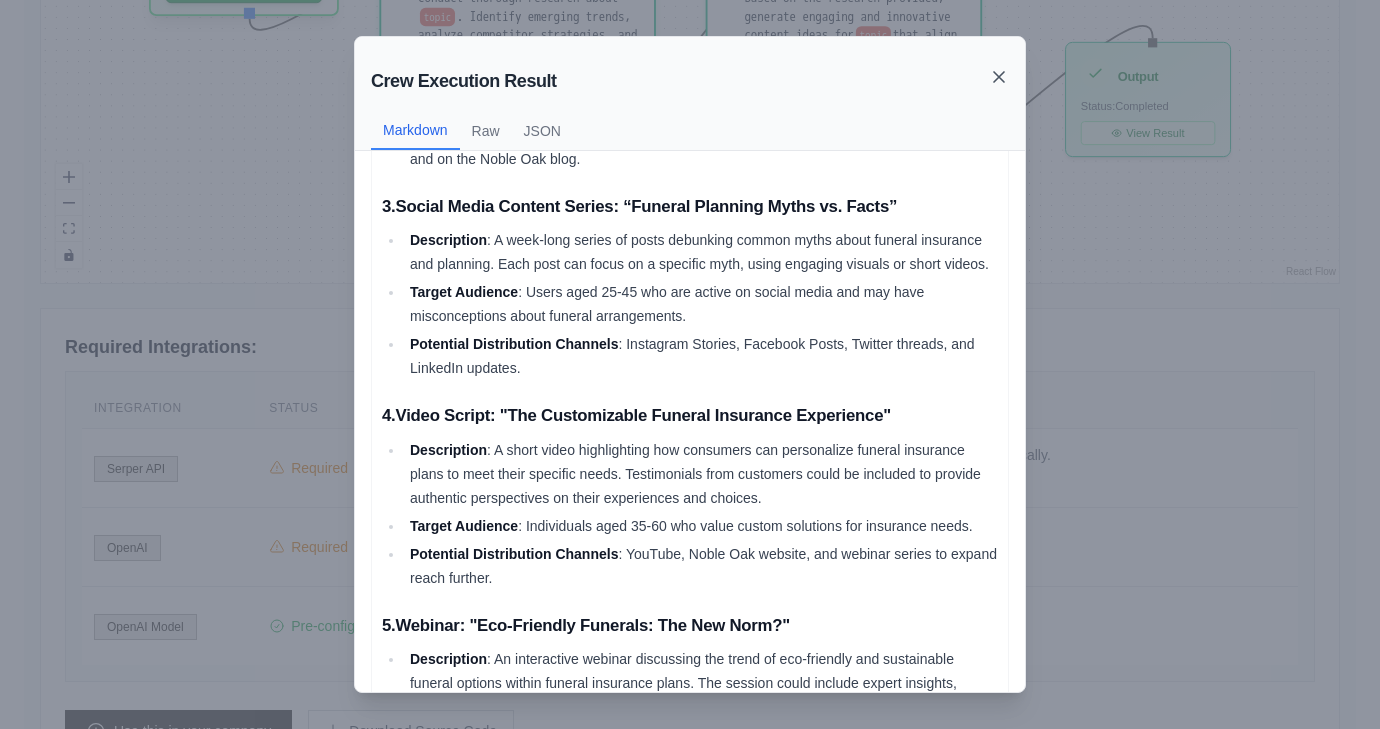 click 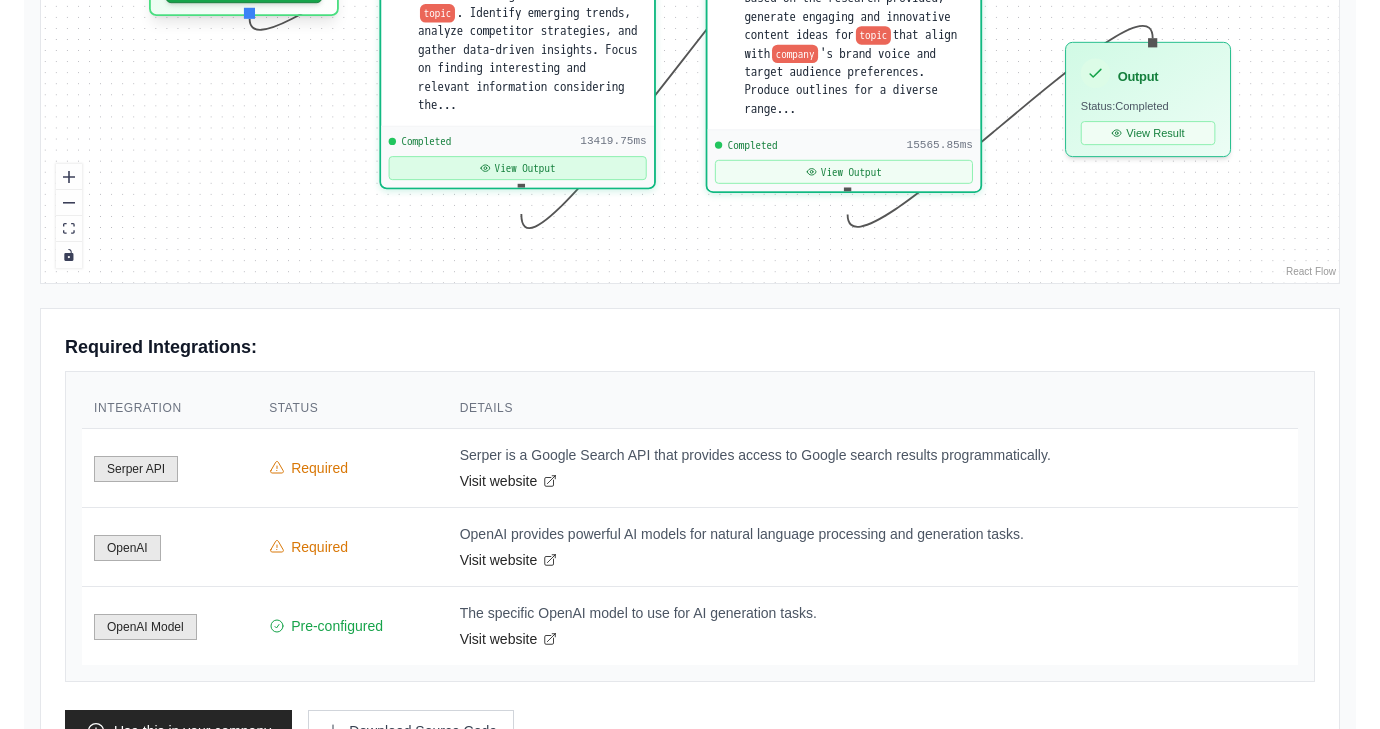 click on "View Output" at bounding box center (518, 168) 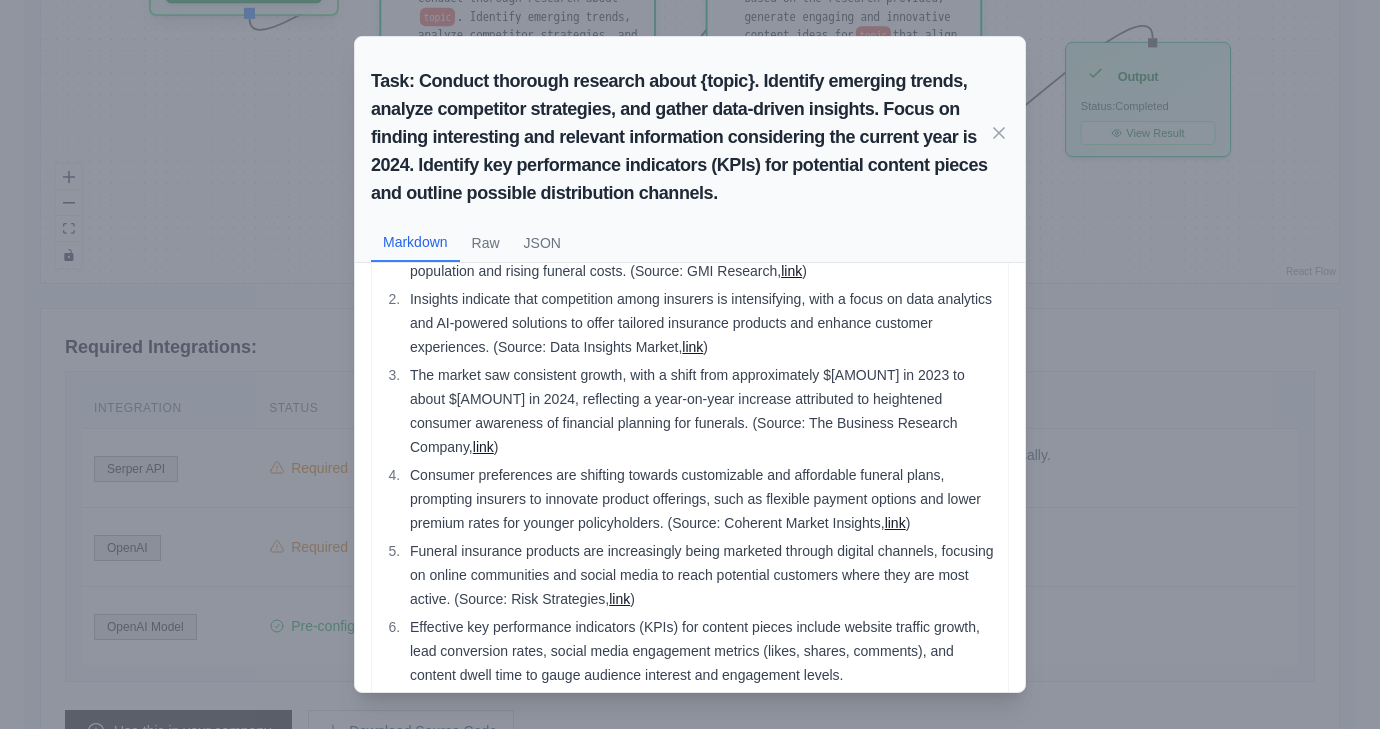 scroll, scrollTop: 446, scrollLeft: 0, axis: vertical 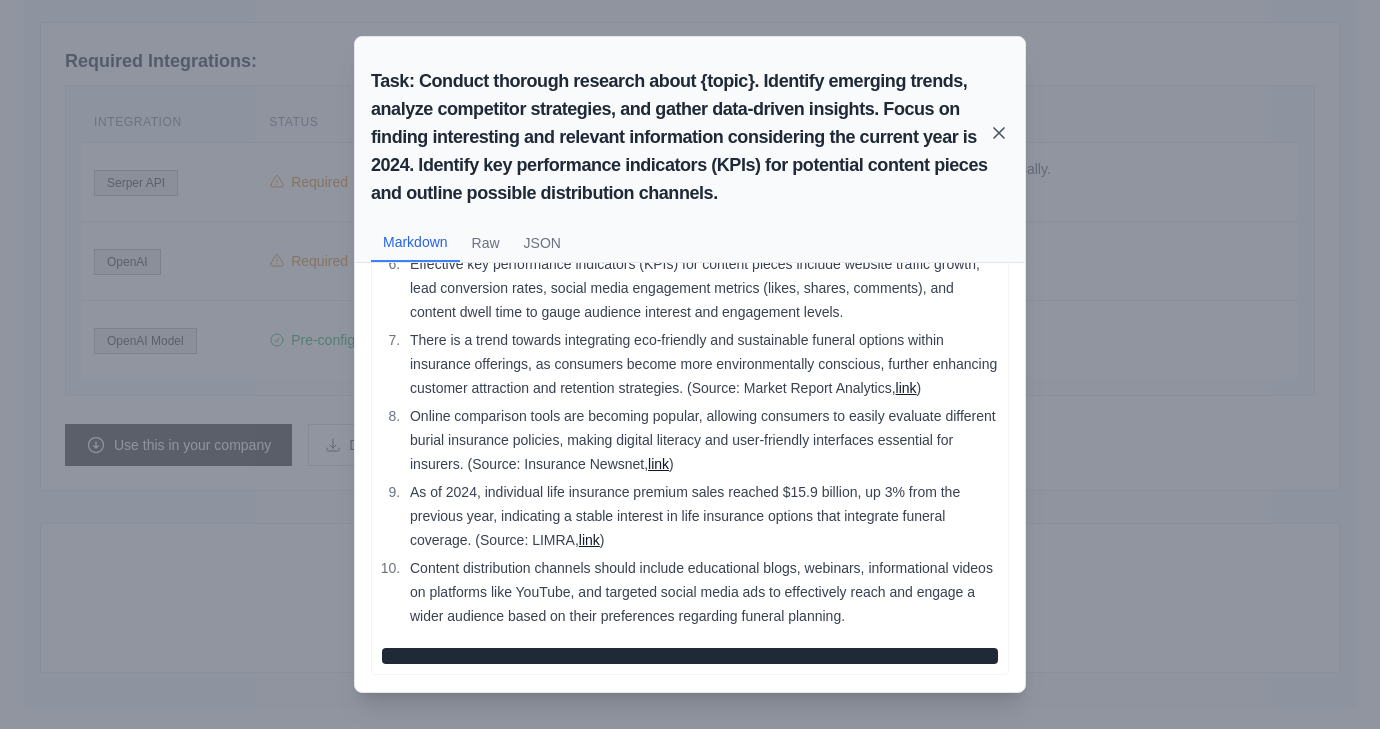 click 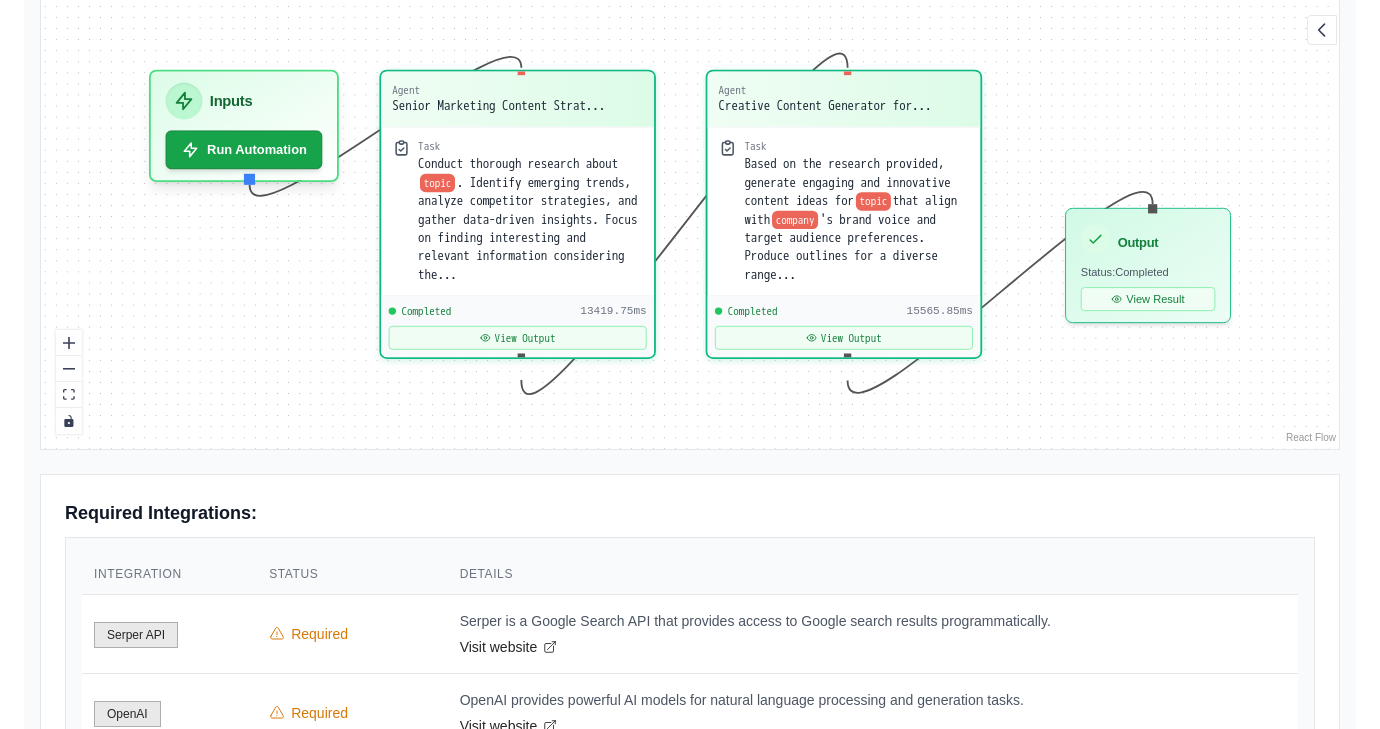 scroll, scrollTop: 0, scrollLeft: 0, axis: both 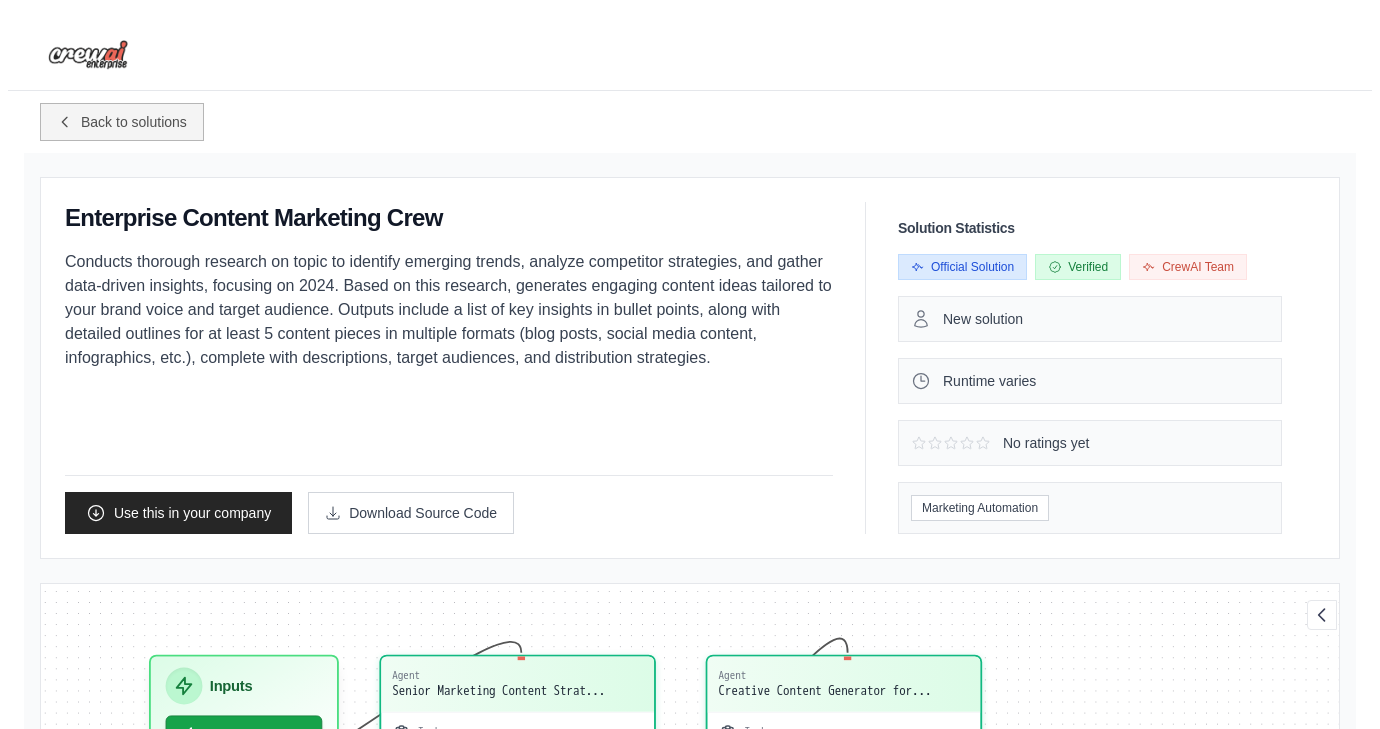 click on "Back to solutions" at bounding box center (134, 122) 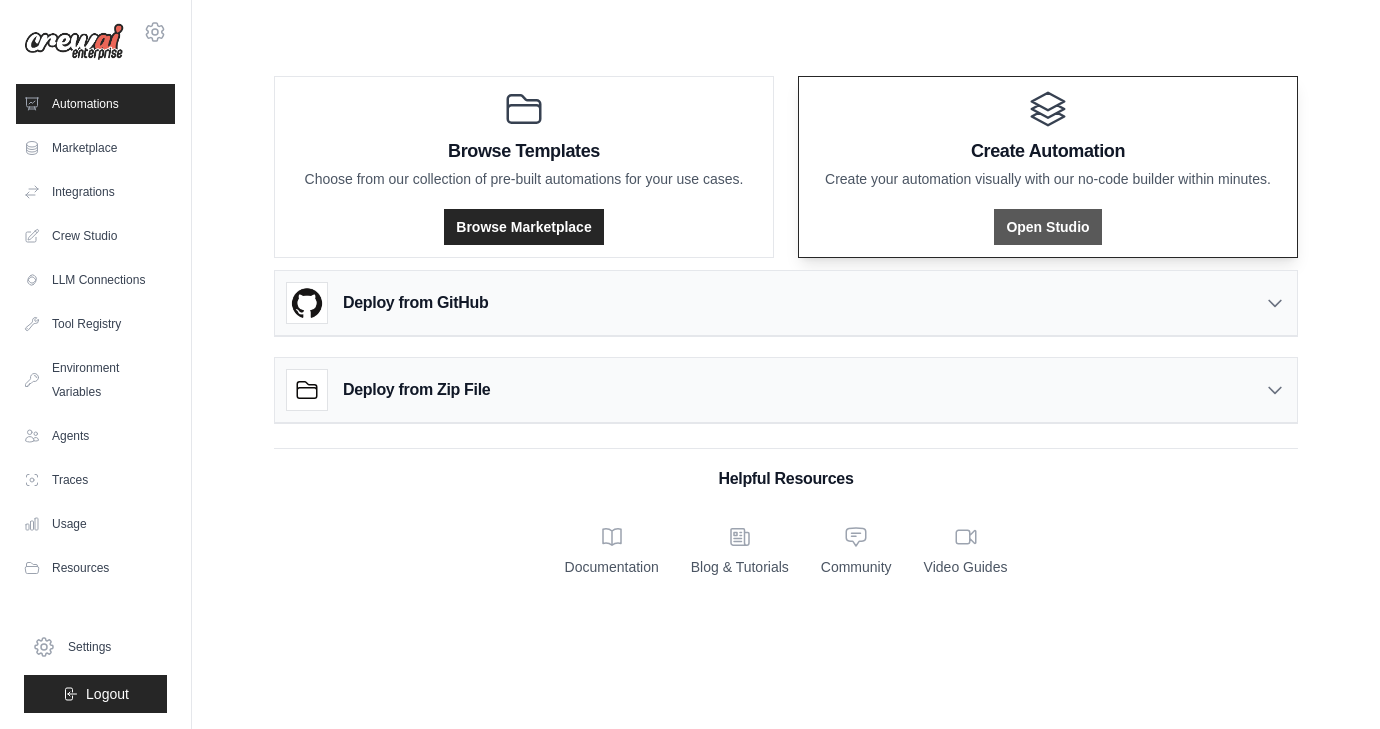 click on "Open Studio" at bounding box center (1047, 227) 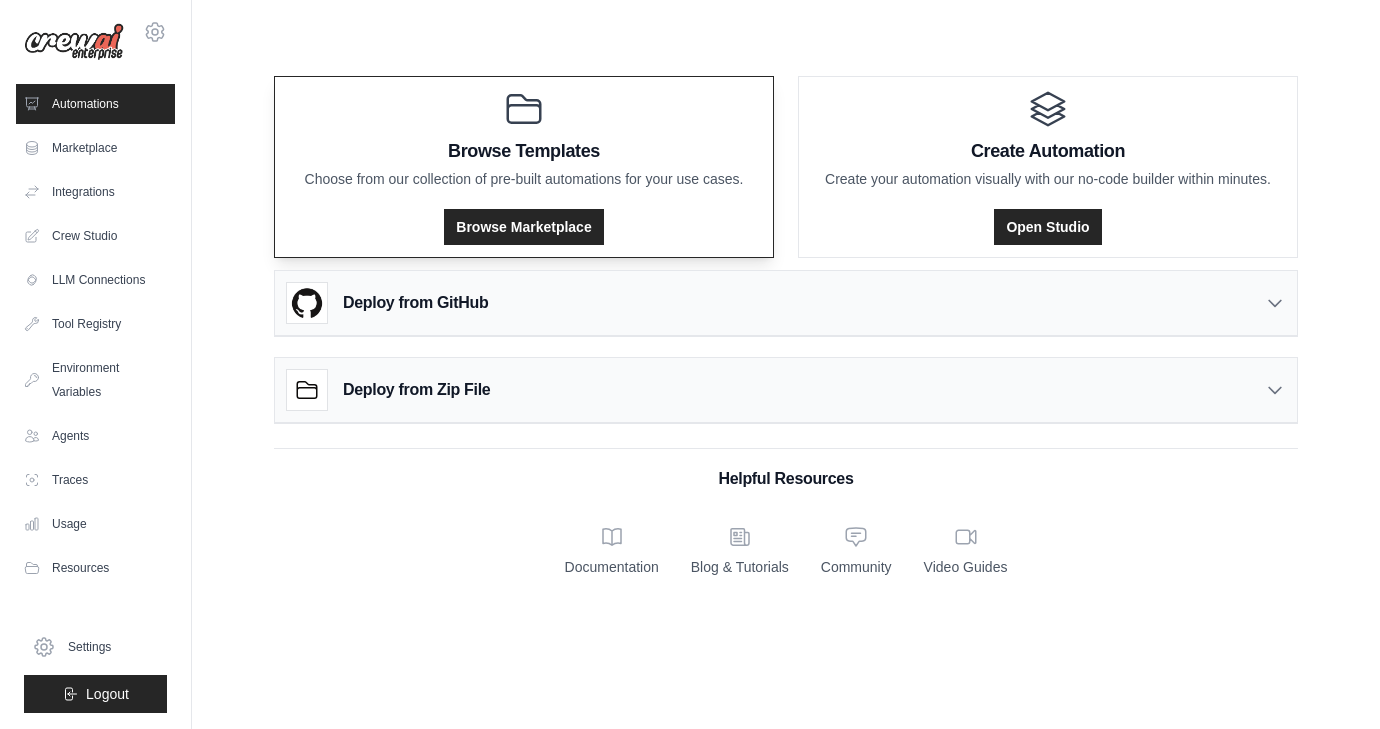 click on "Browse Marketplace" at bounding box center (524, 221) 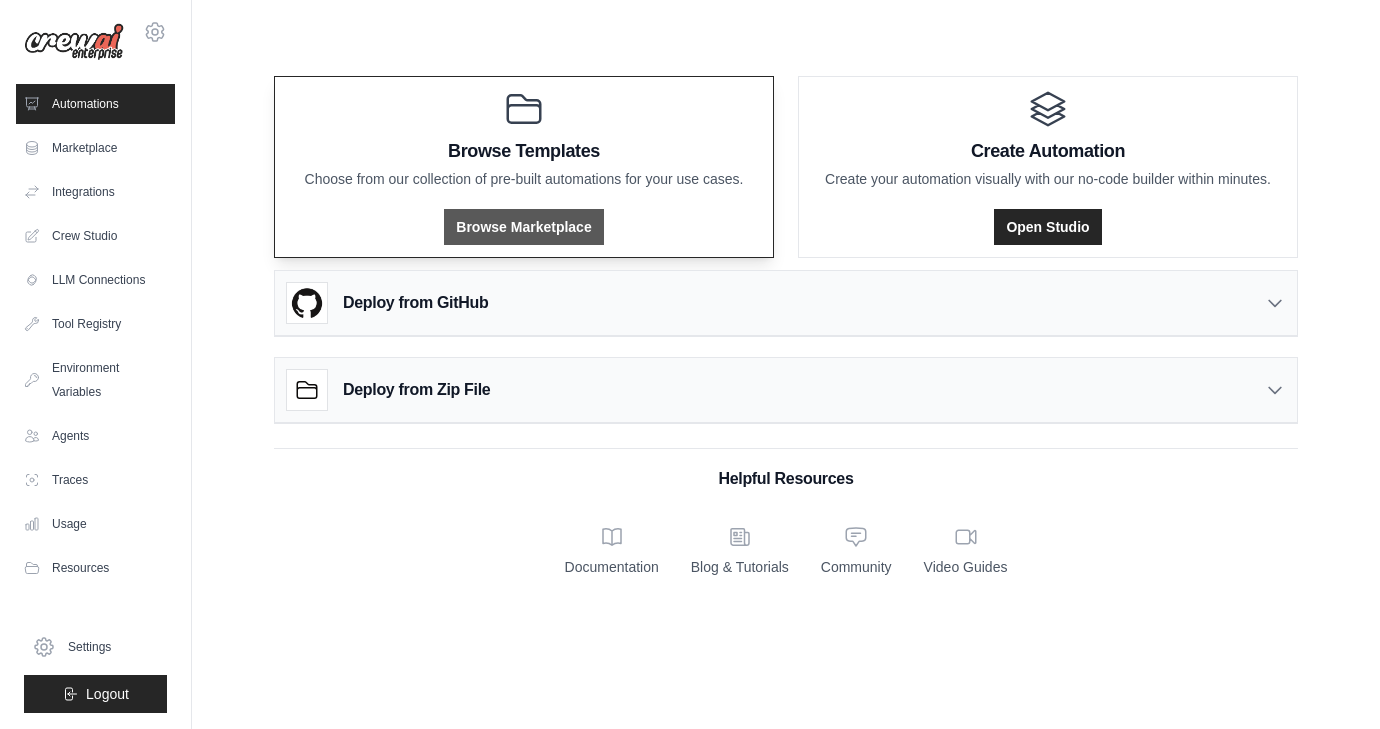 click on "Browse Marketplace" at bounding box center (523, 227) 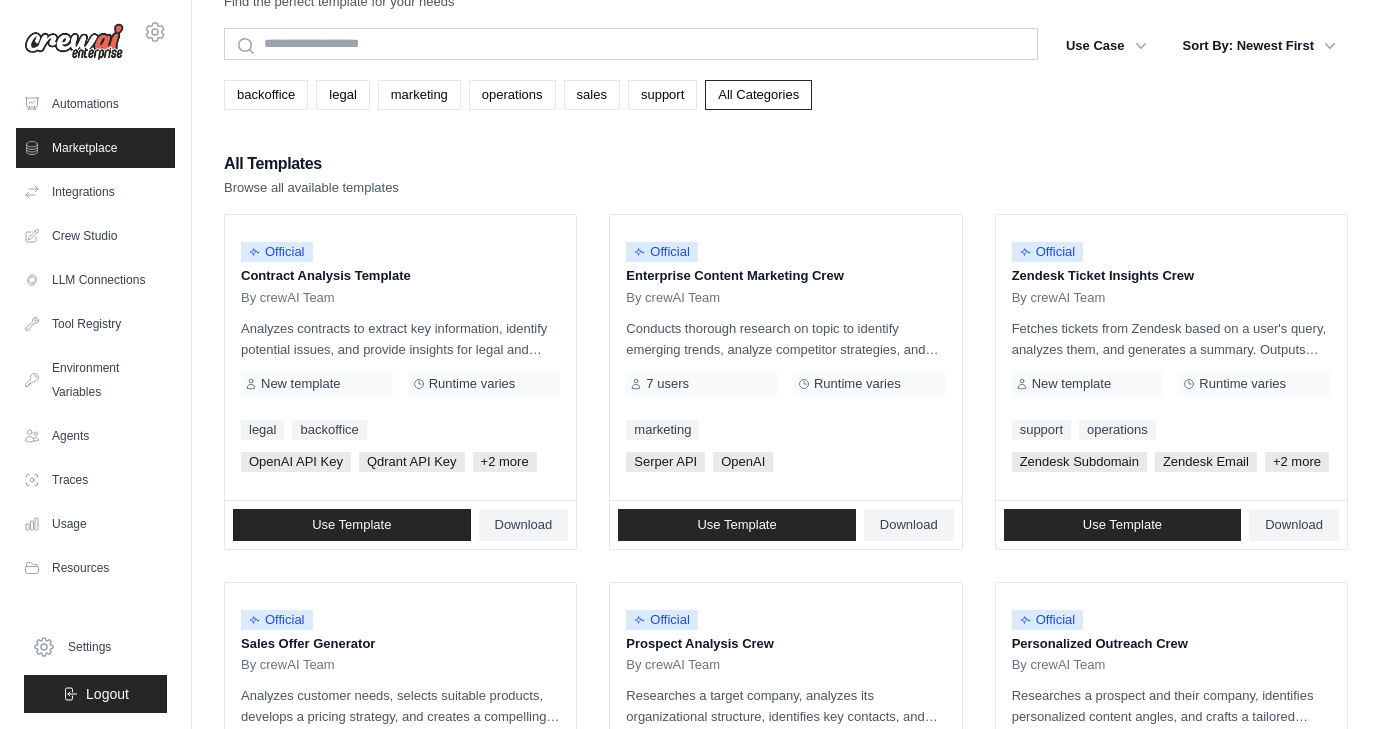 scroll, scrollTop: 68, scrollLeft: 0, axis: vertical 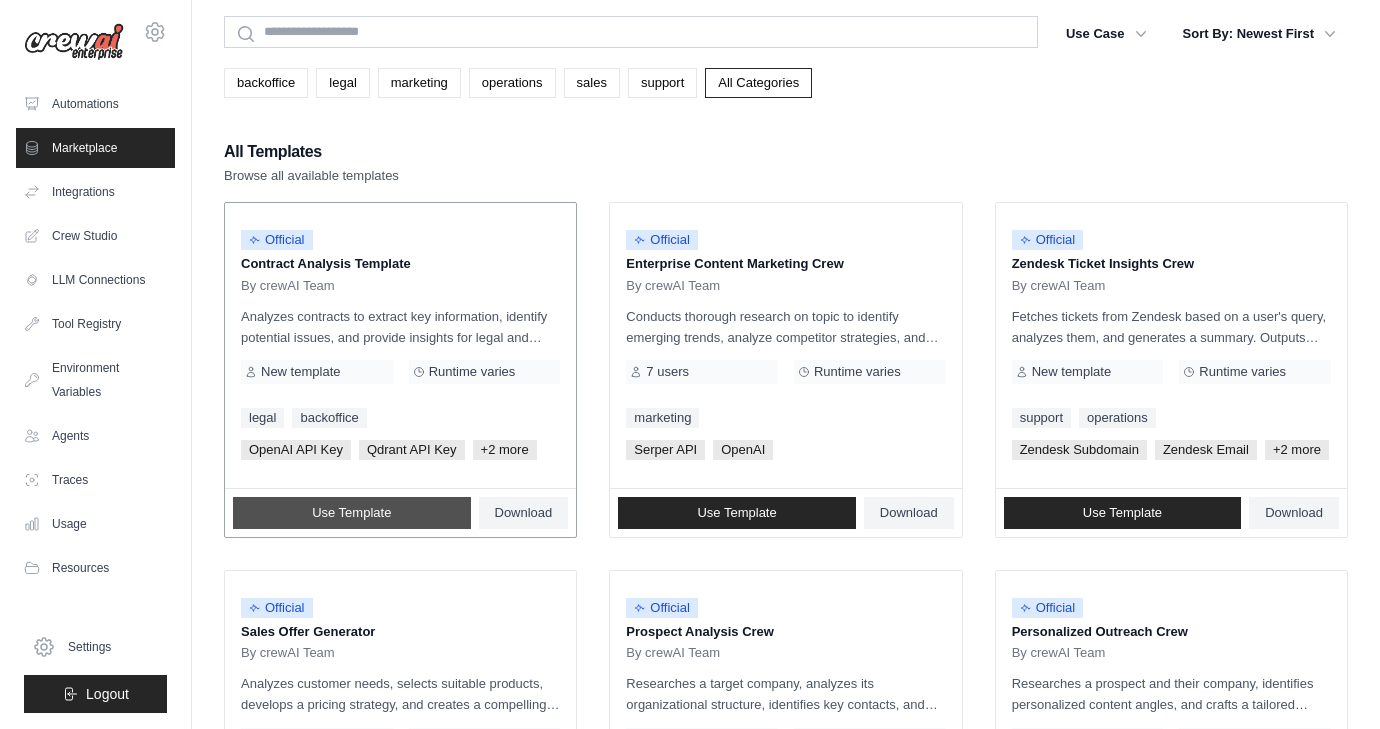 click on "Use Template" at bounding box center [351, 513] 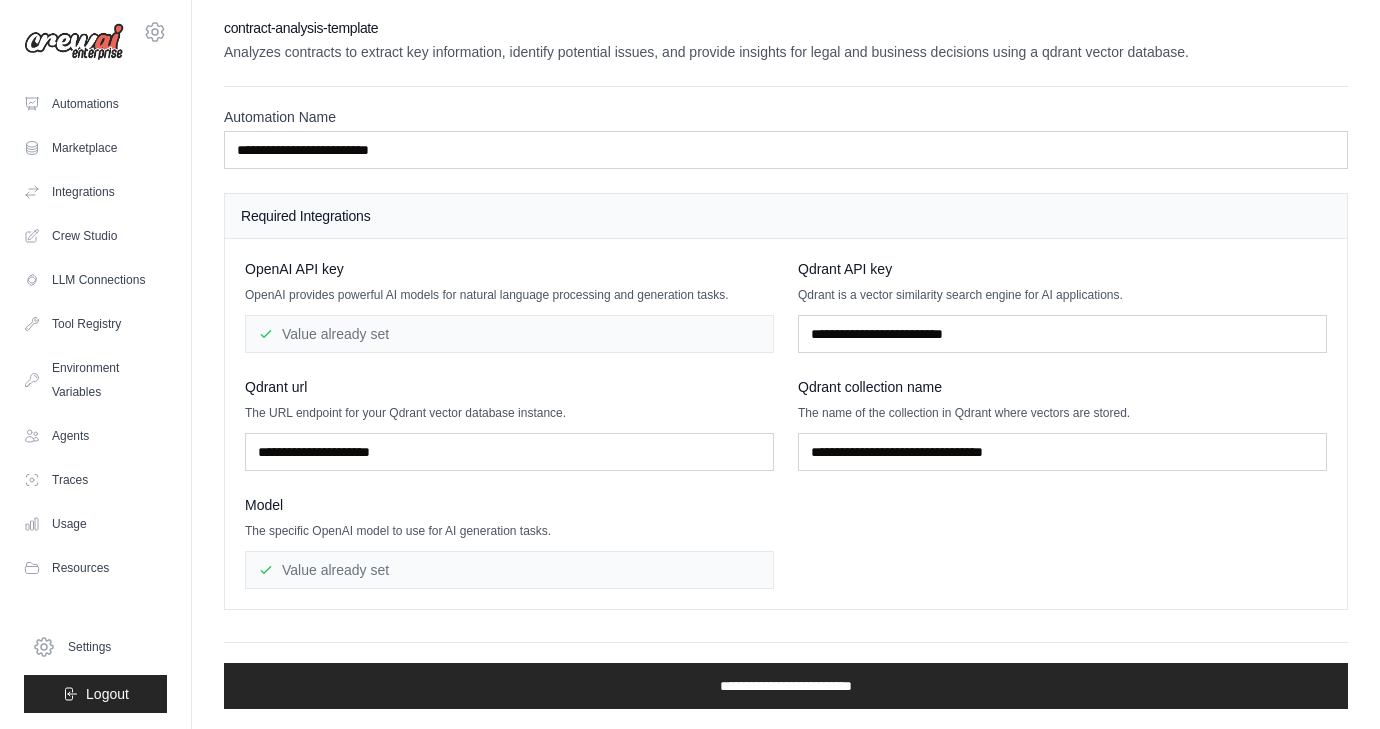 scroll, scrollTop: 0, scrollLeft: 0, axis: both 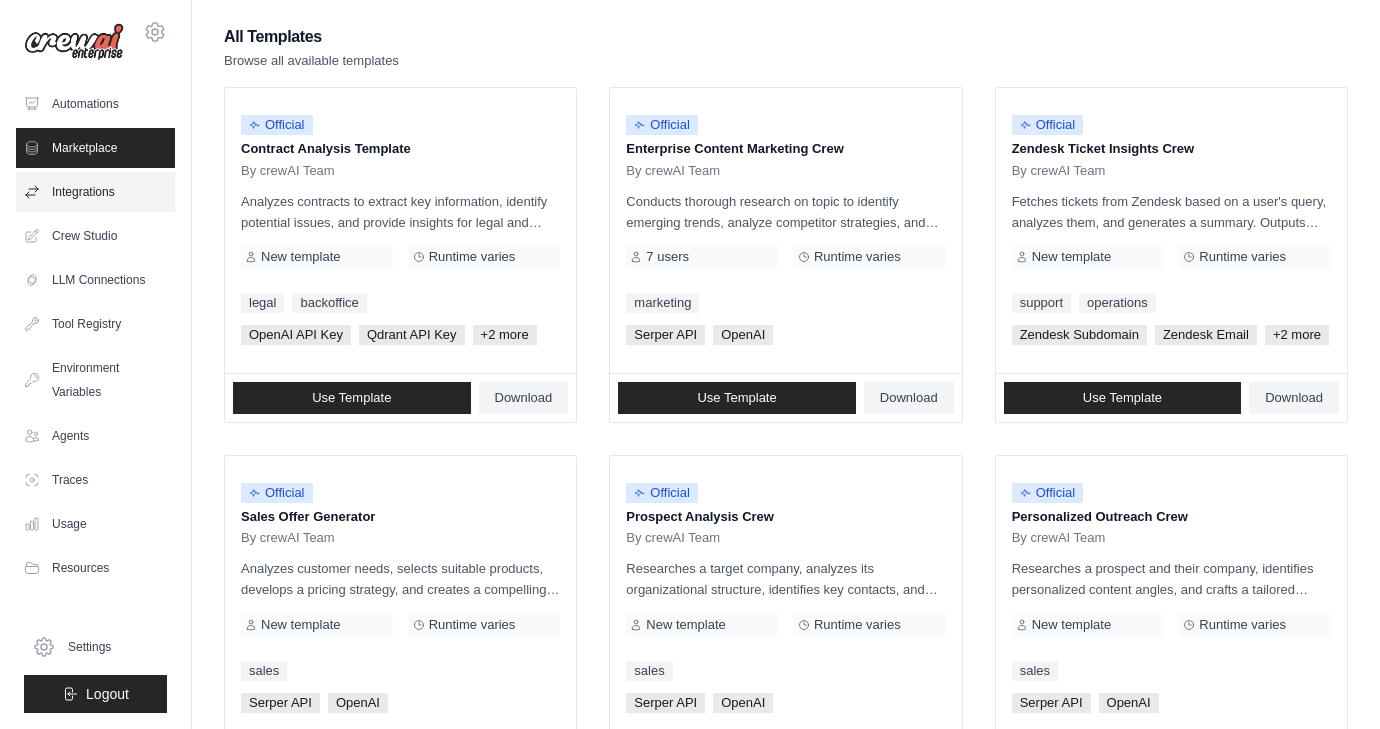 click on "Integrations" at bounding box center [95, 192] 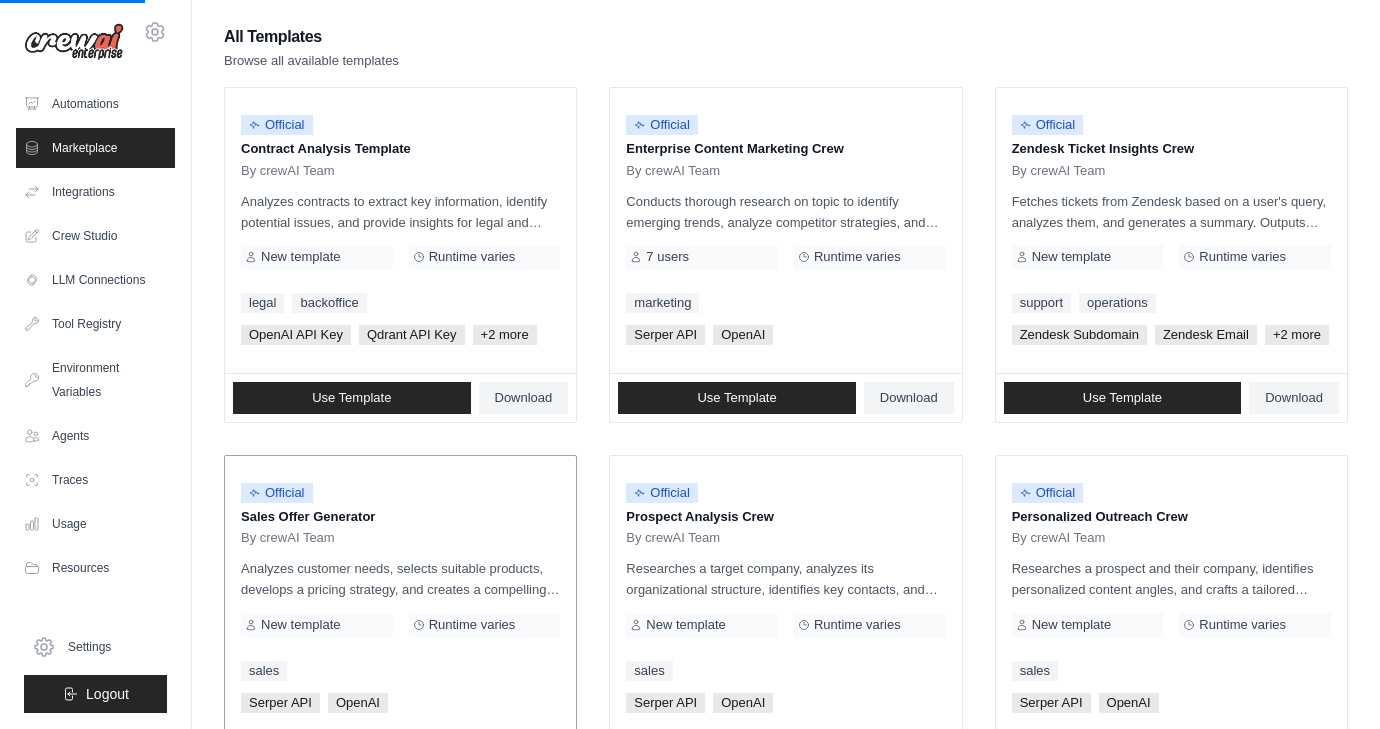 scroll, scrollTop: 0, scrollLeft: 0, axis: both 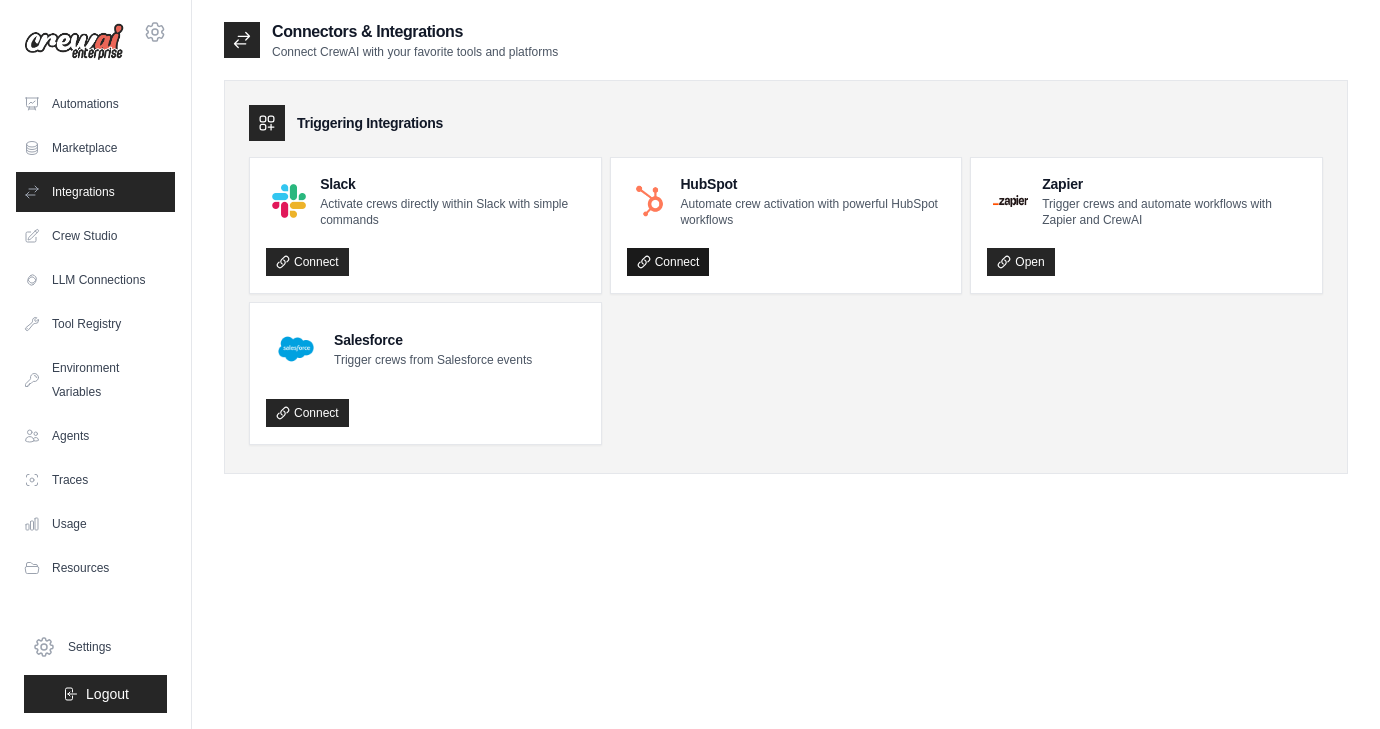 click on "Connect" at bounding box center [668, 262] 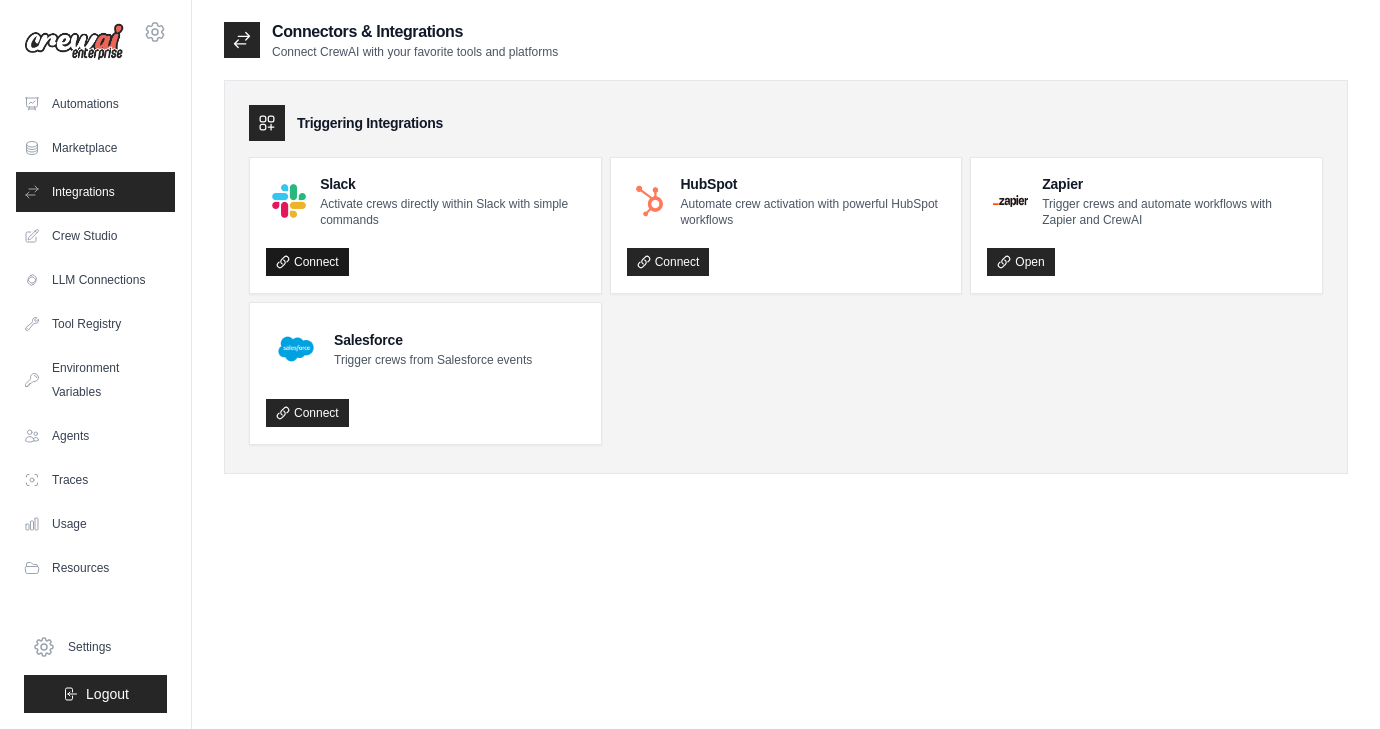click on "Connect" at bounding box center (307, 262) 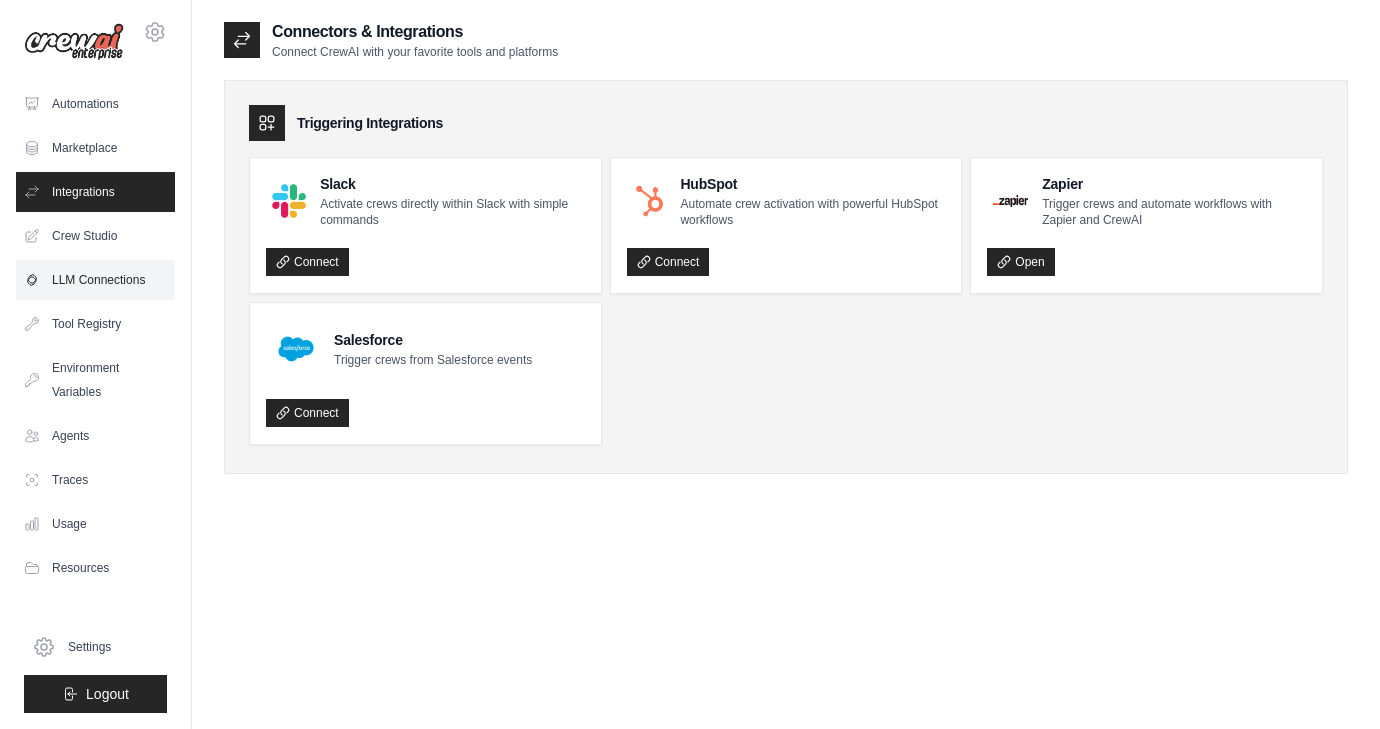 click on "LLM Connections" at bounding box center [95, 280] 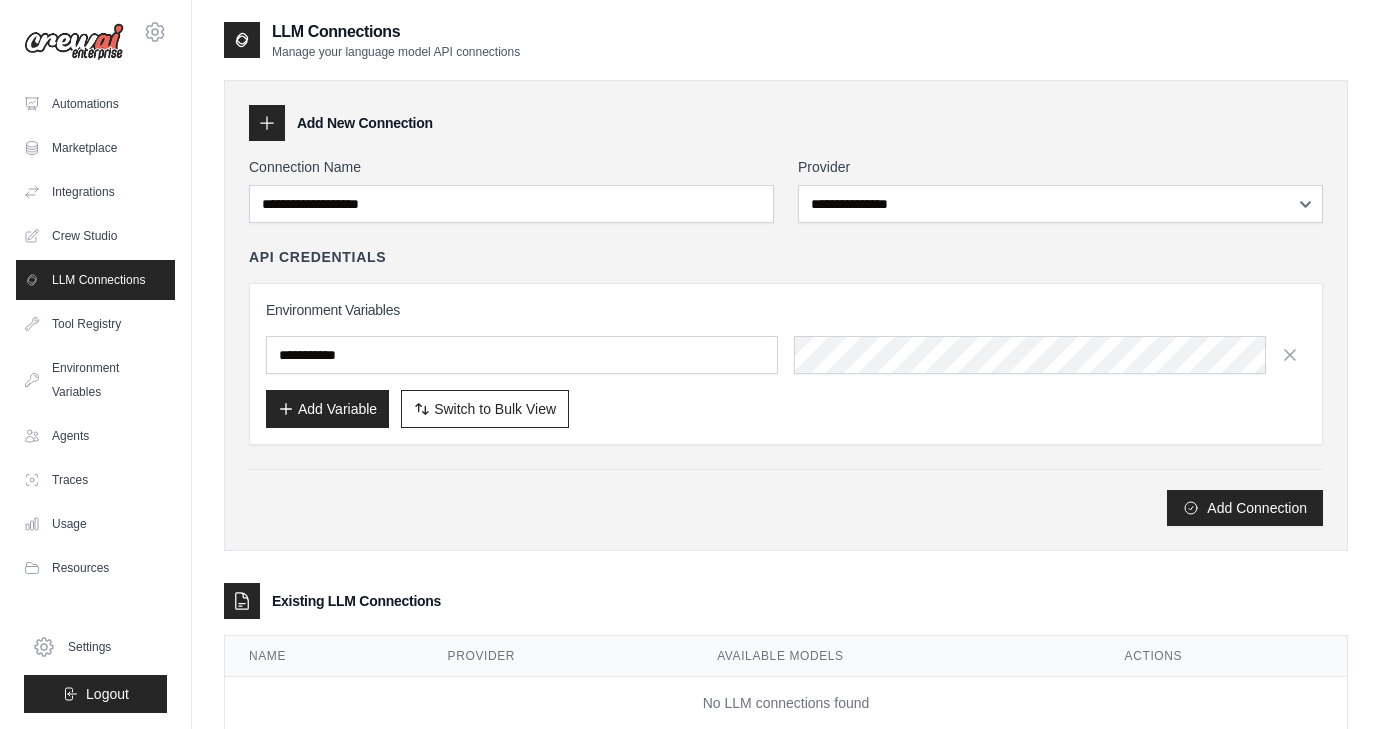 click on "**********" at bounding box center [1060, 204] 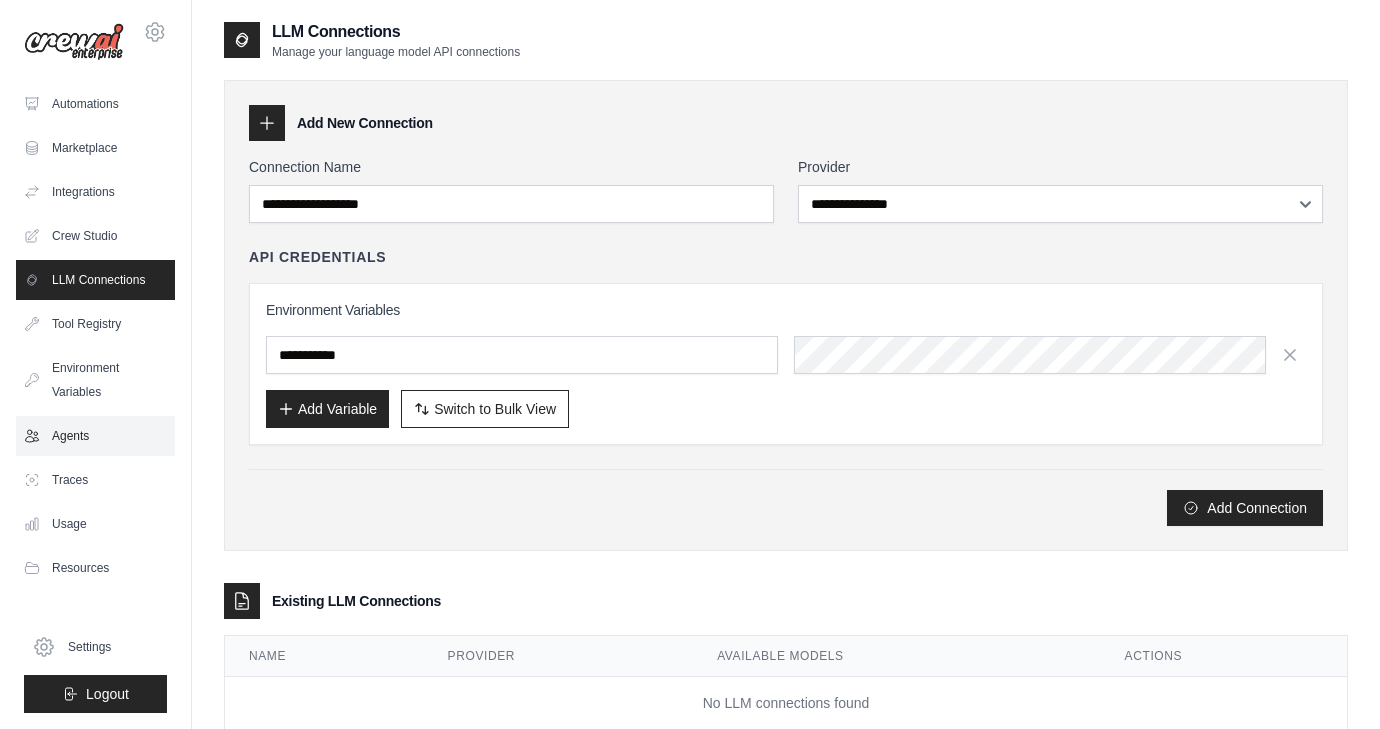 click on "Agents" at bounding box center (95, 436) 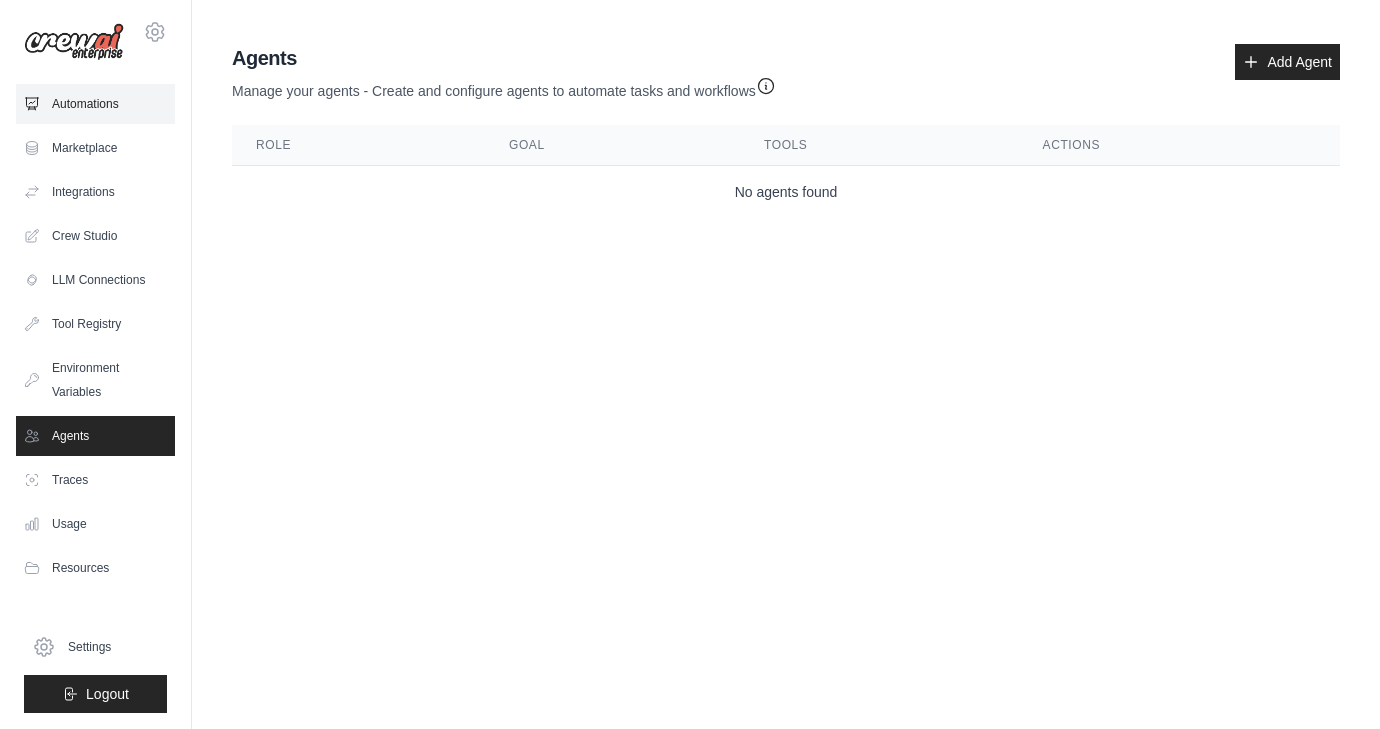click on "Automations" at bounding box center [95, 104] 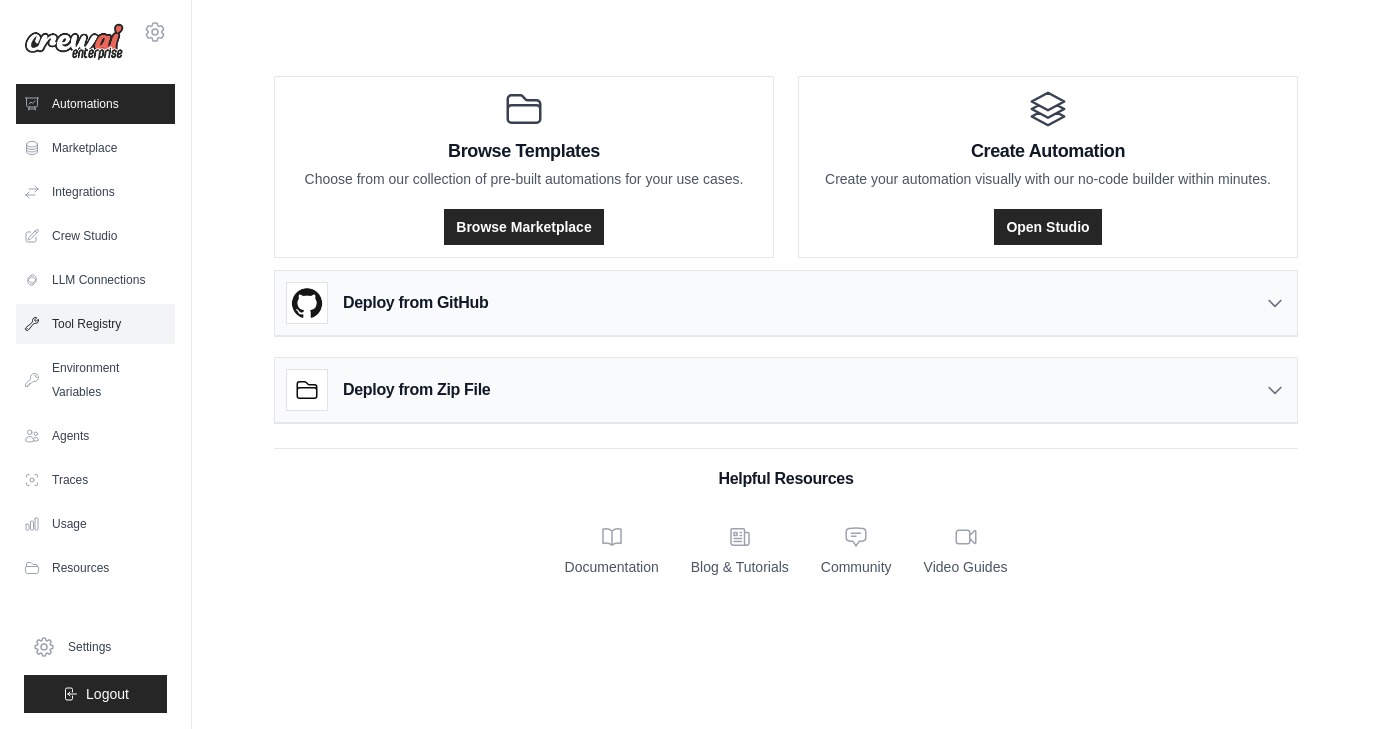 click on "Tool Registry" at bounding box center [95, 324] 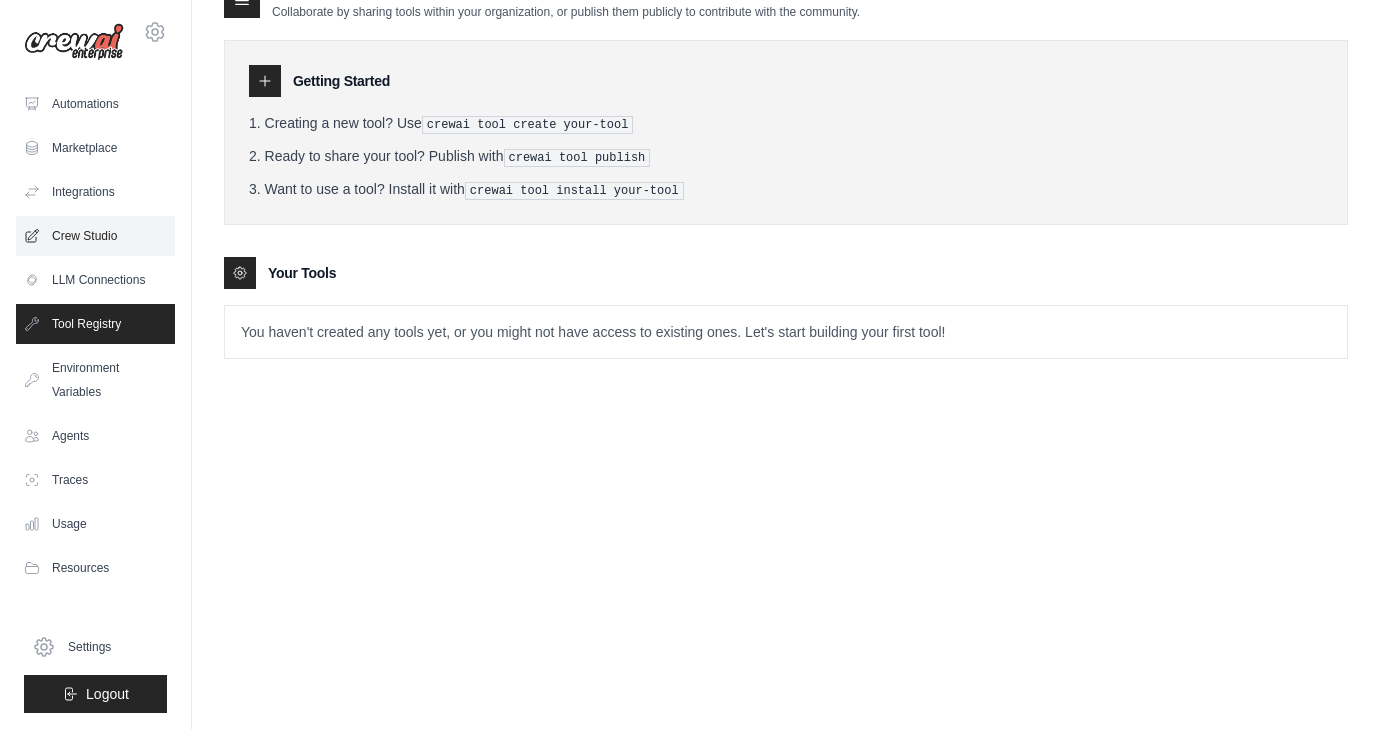 scroll, scrollTop: 0, scrollLeft: 0, axis: both 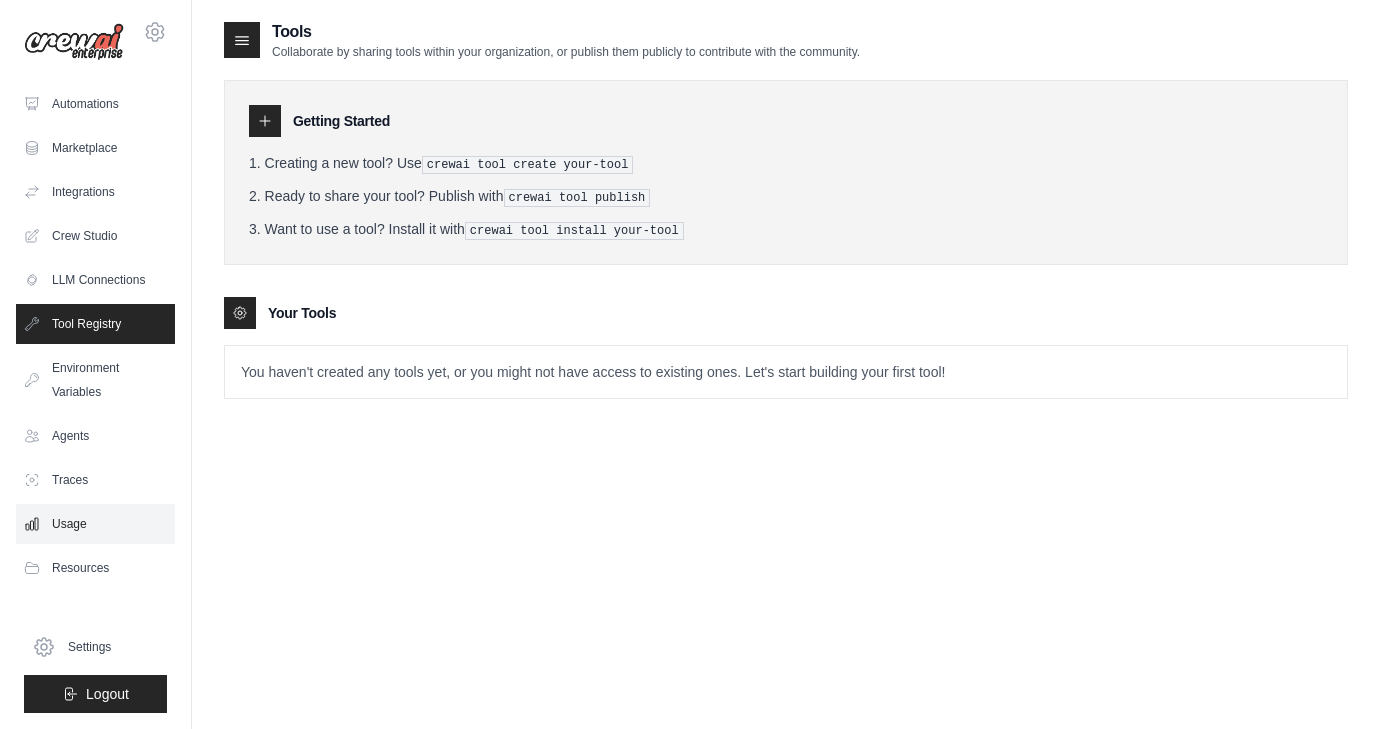 click on "Usage" at bounding box center (95, 524) 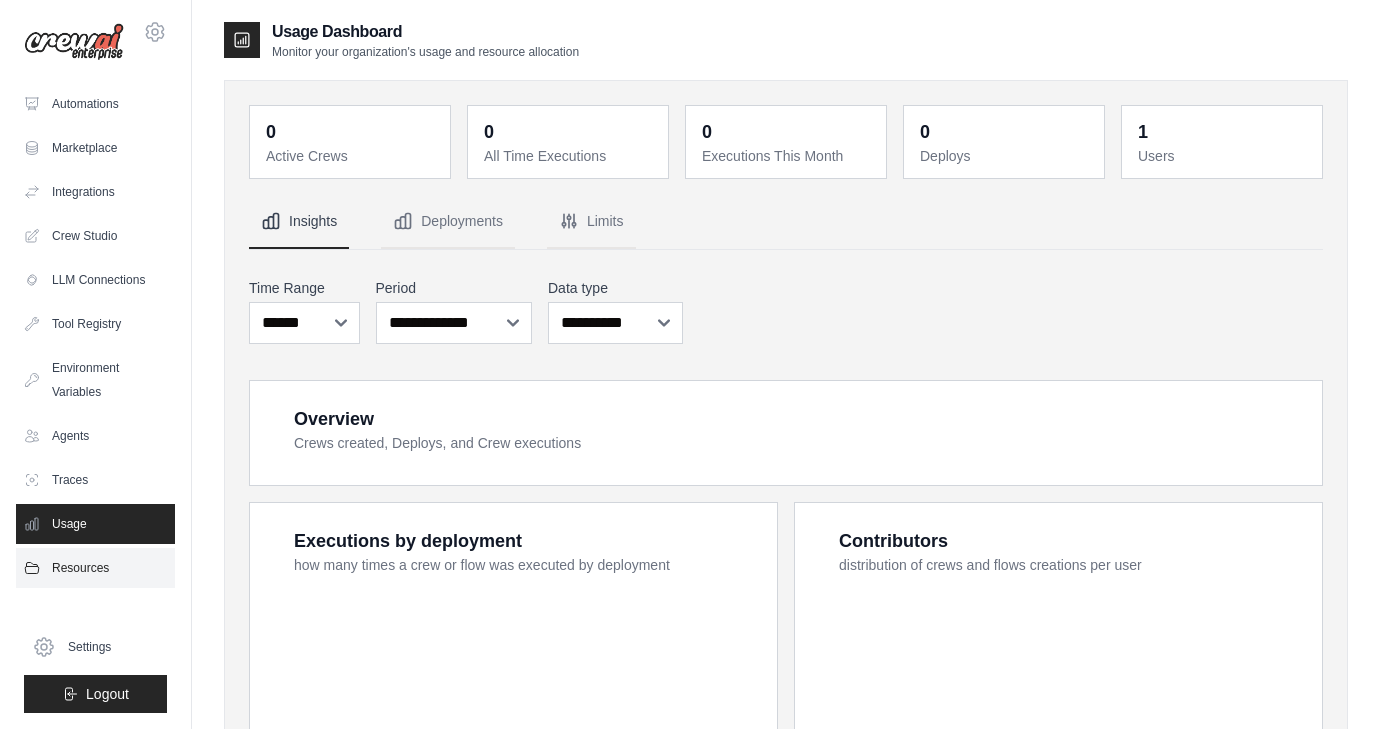 click on "Automations
Marketplace
Integrations
Crew Studio
LLM Connections
Documentation" at bounding box center [95, 398] 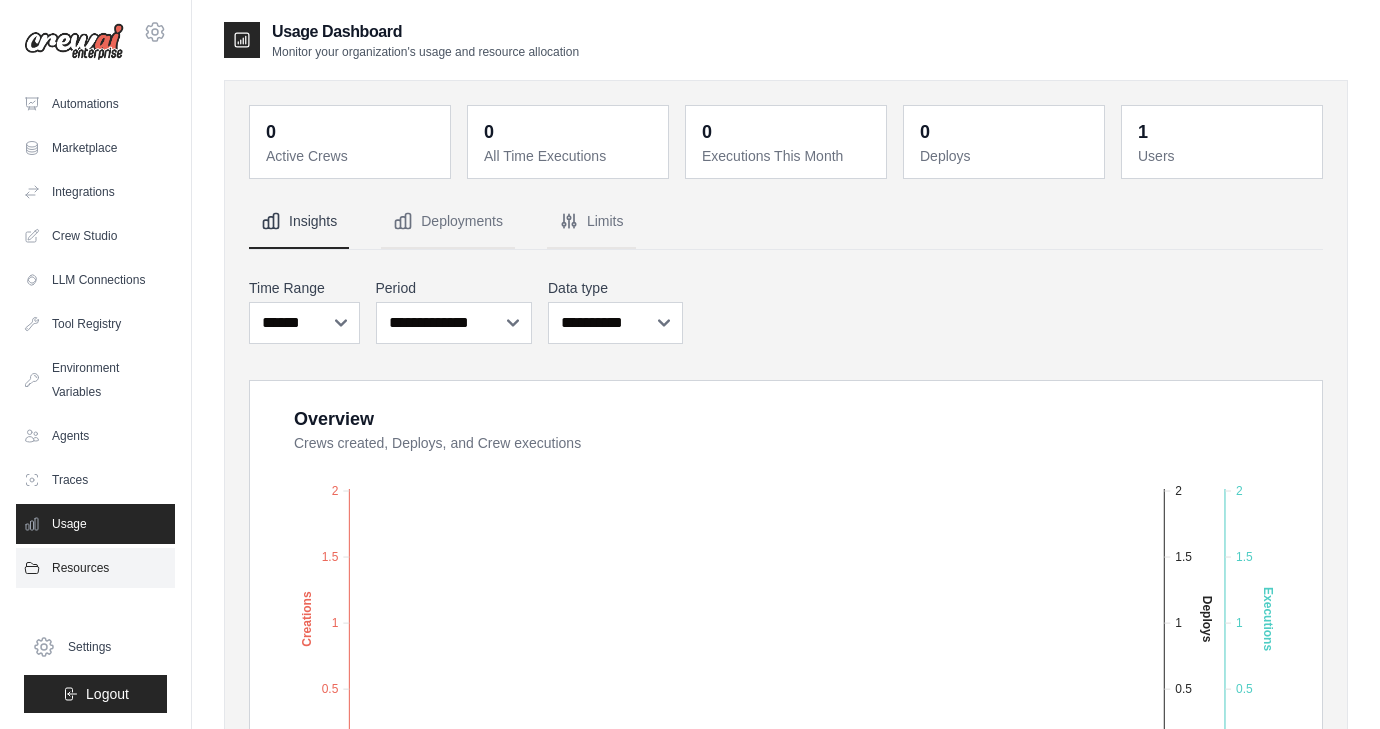 click on "Resources" at bounding box center (95, 568) 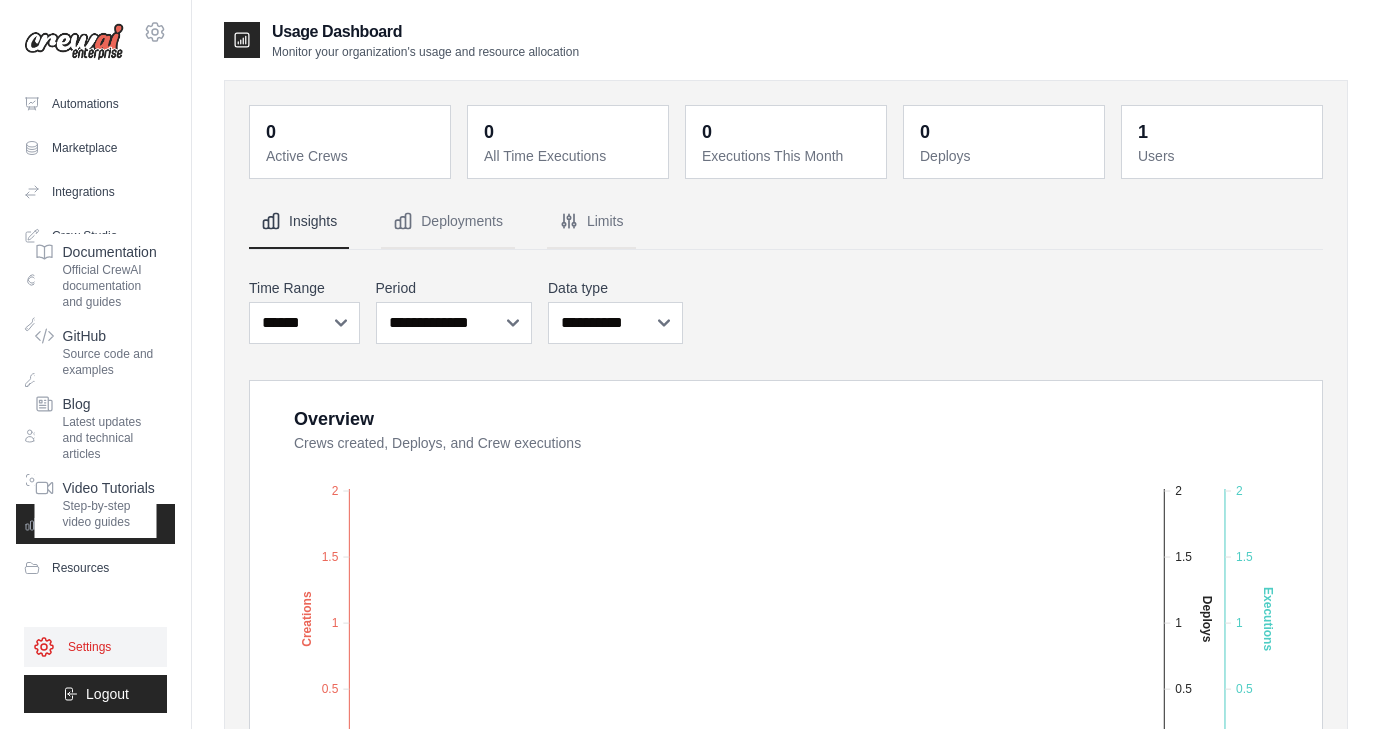 click on "Settings" at bounding box center [95, 647] 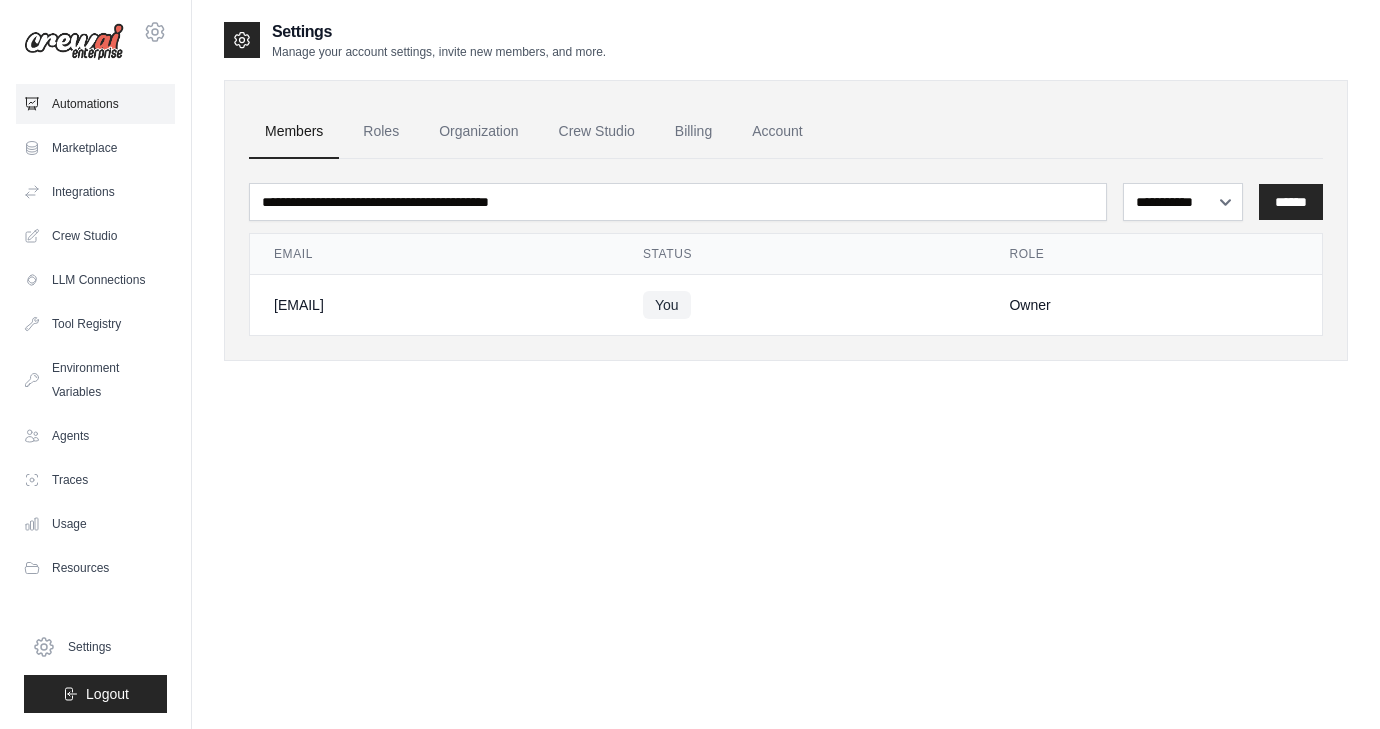 click on "Automations" at bounding box center (95, 104) 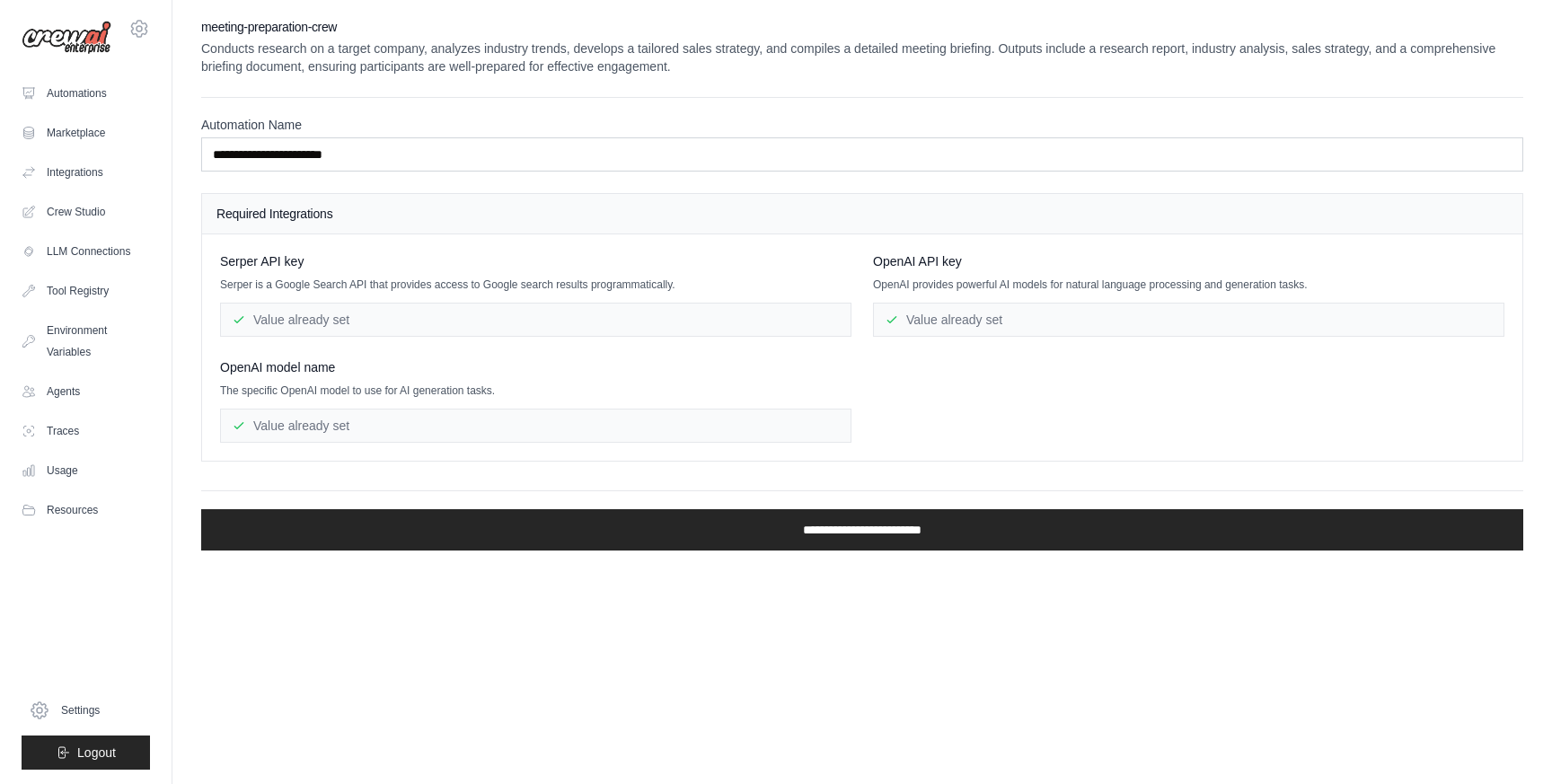 scroll, scrollTop: 0, scrollLeft: 0, axis: both 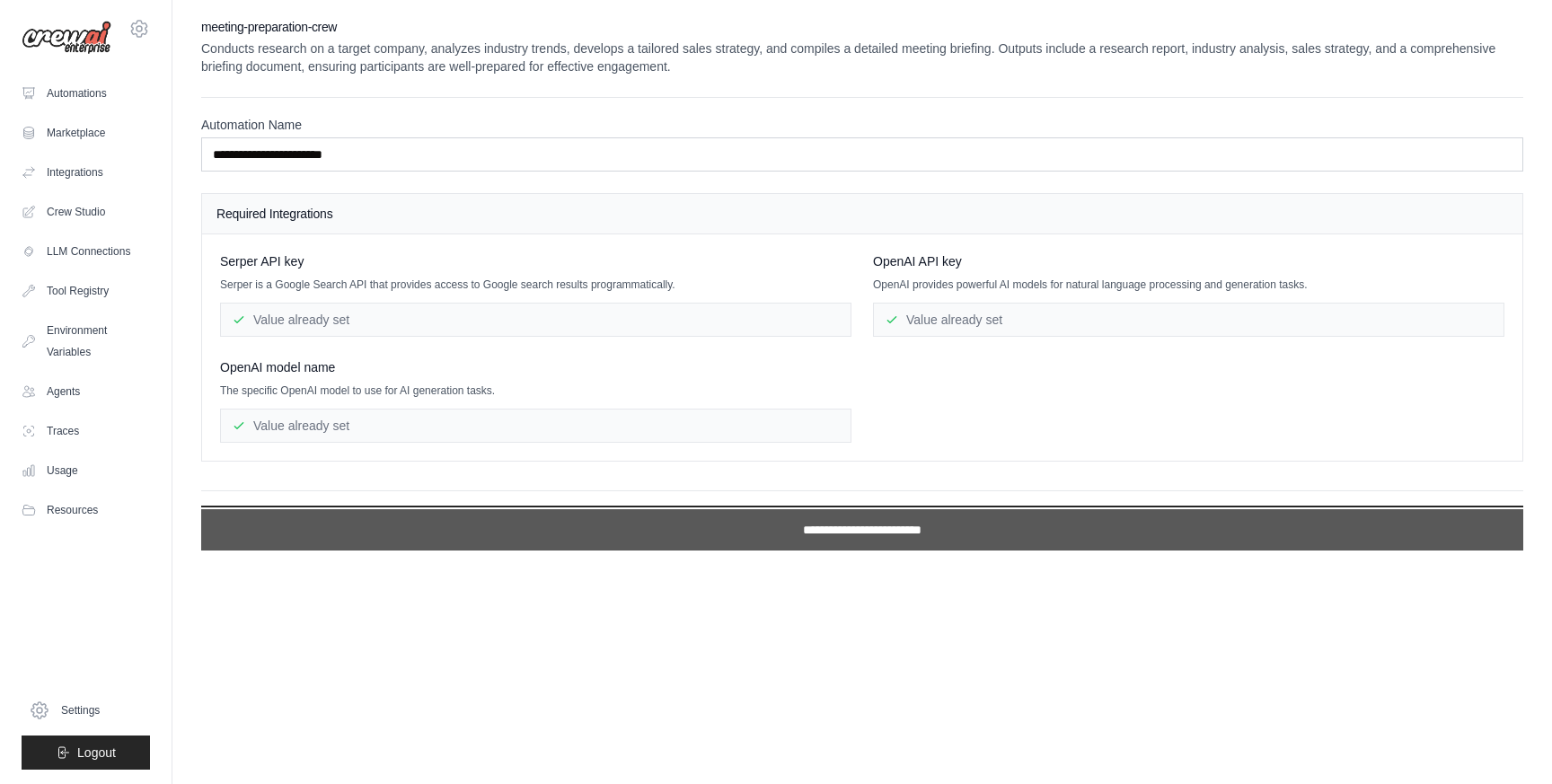 click on "**********" at bounding box center [862, 530] 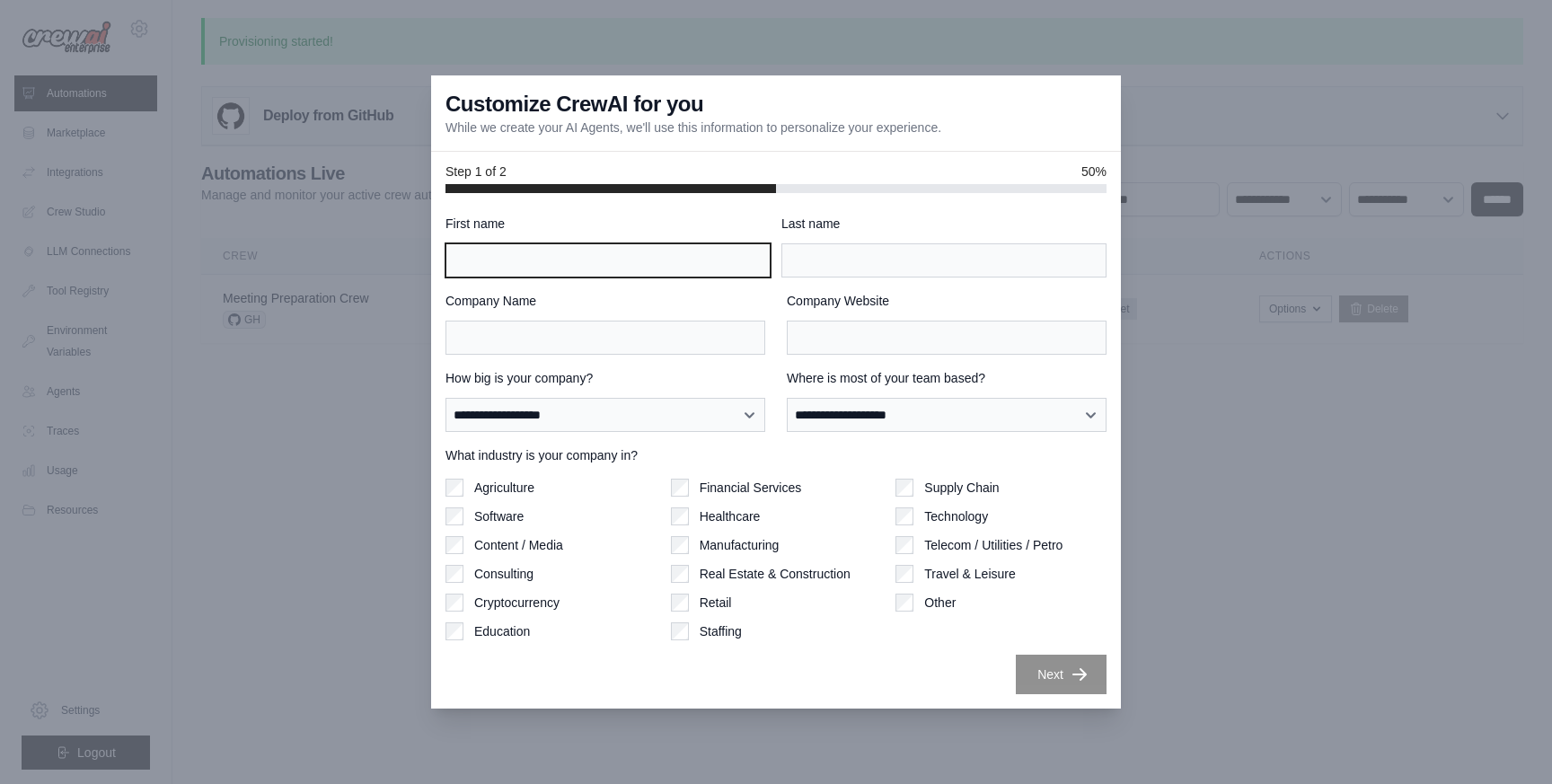 click on "First name" at bounding box center [608, 260] 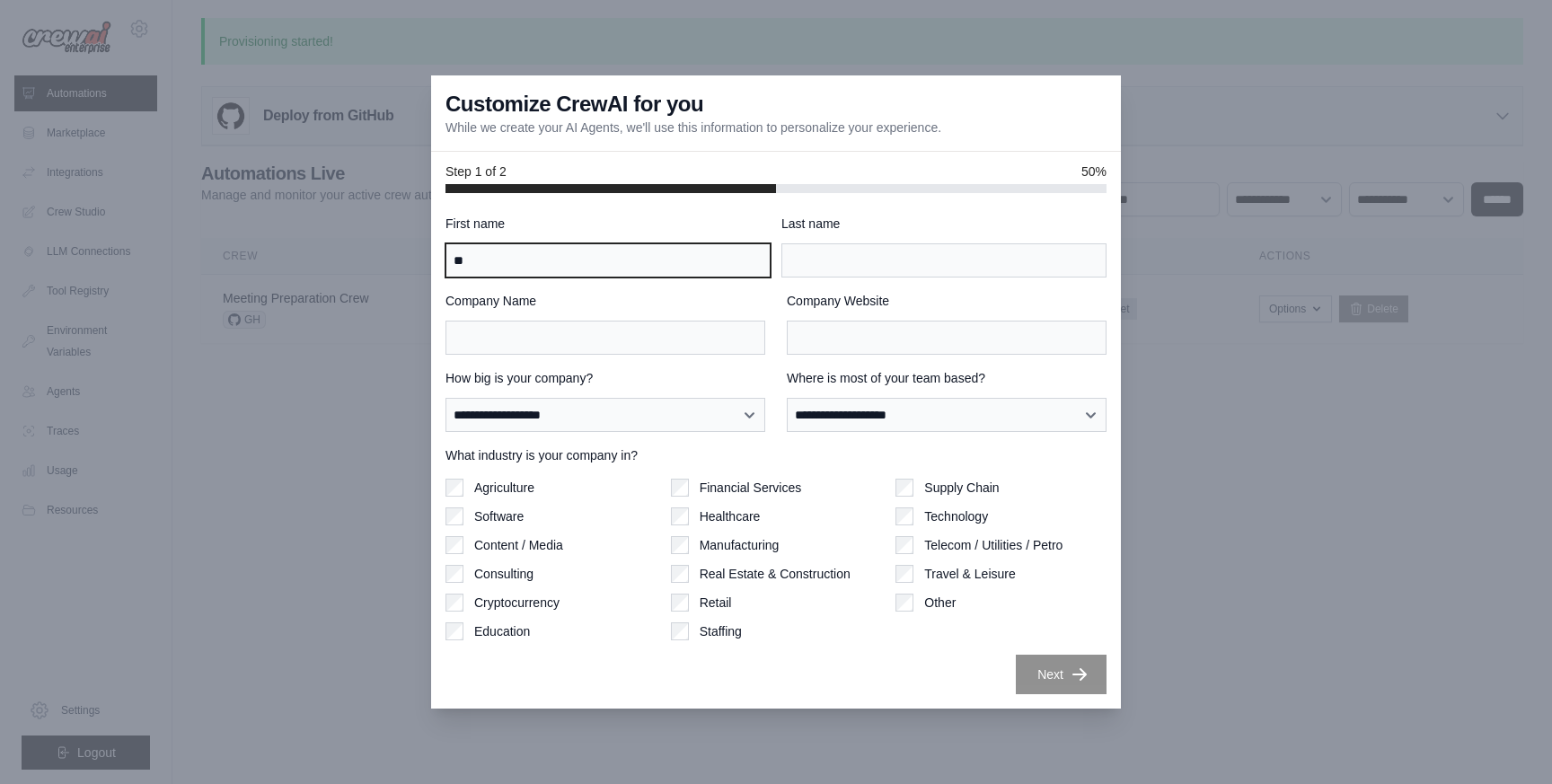 type on "*" 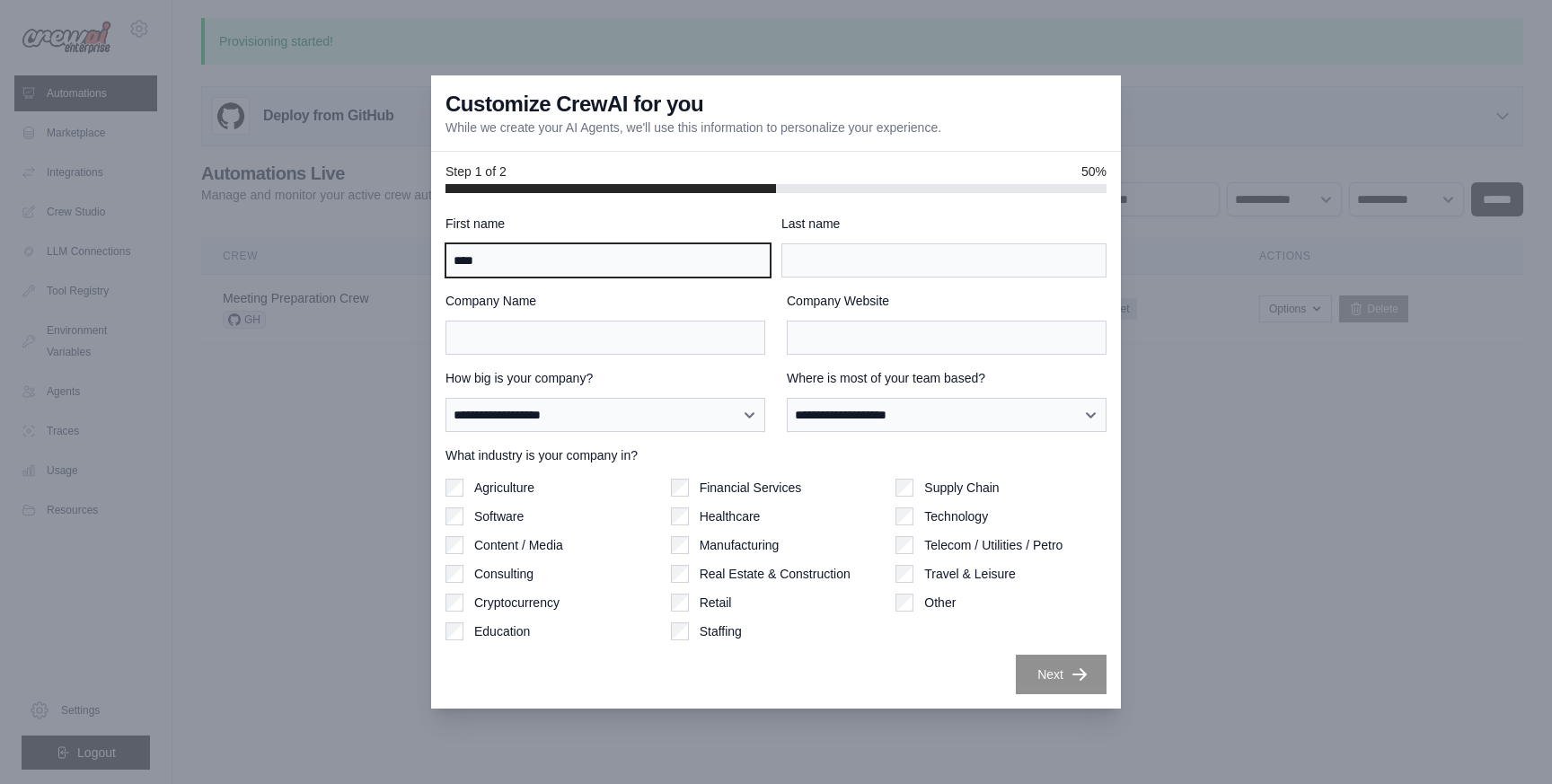 type on "****" 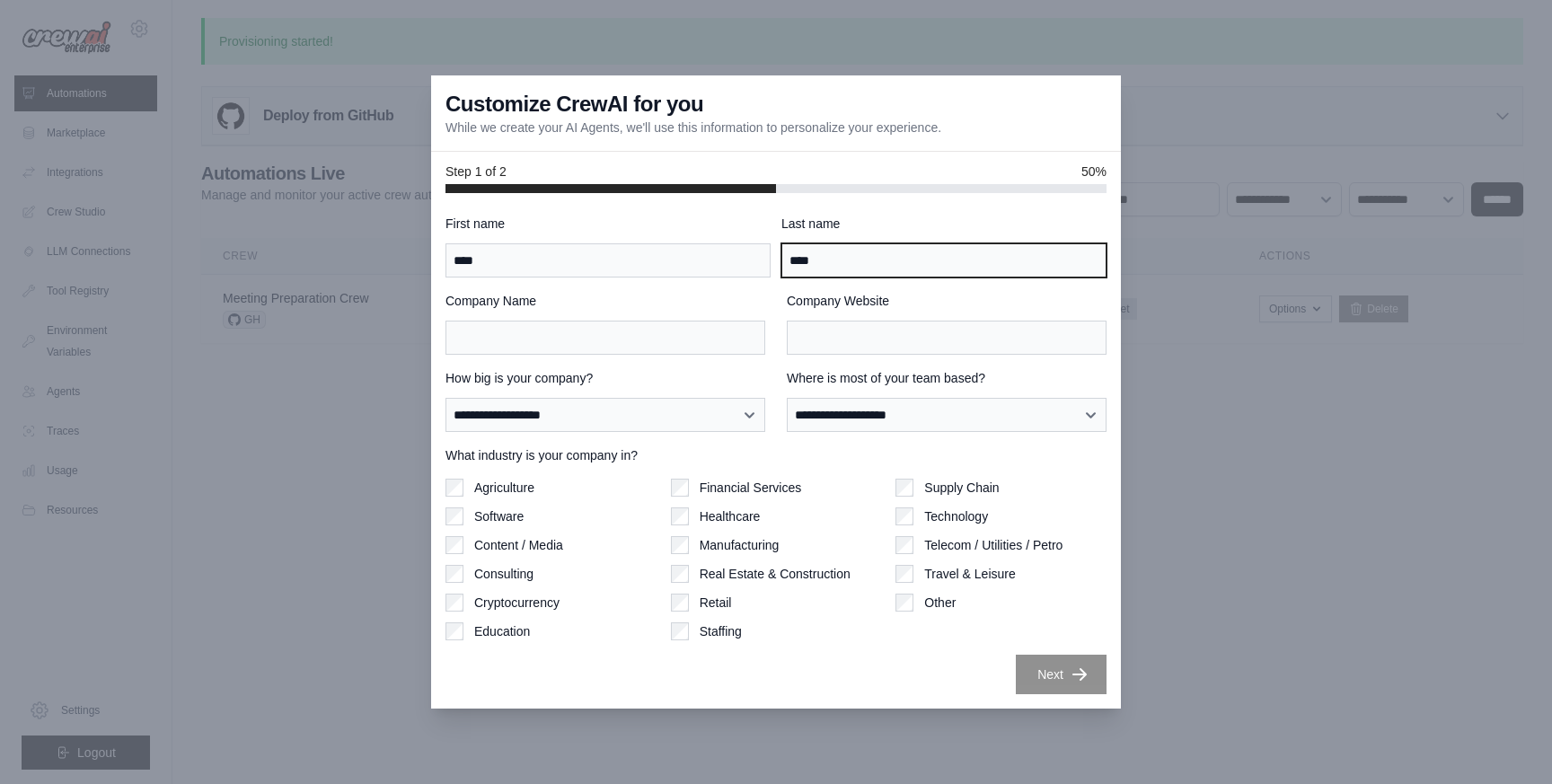 type on "****" 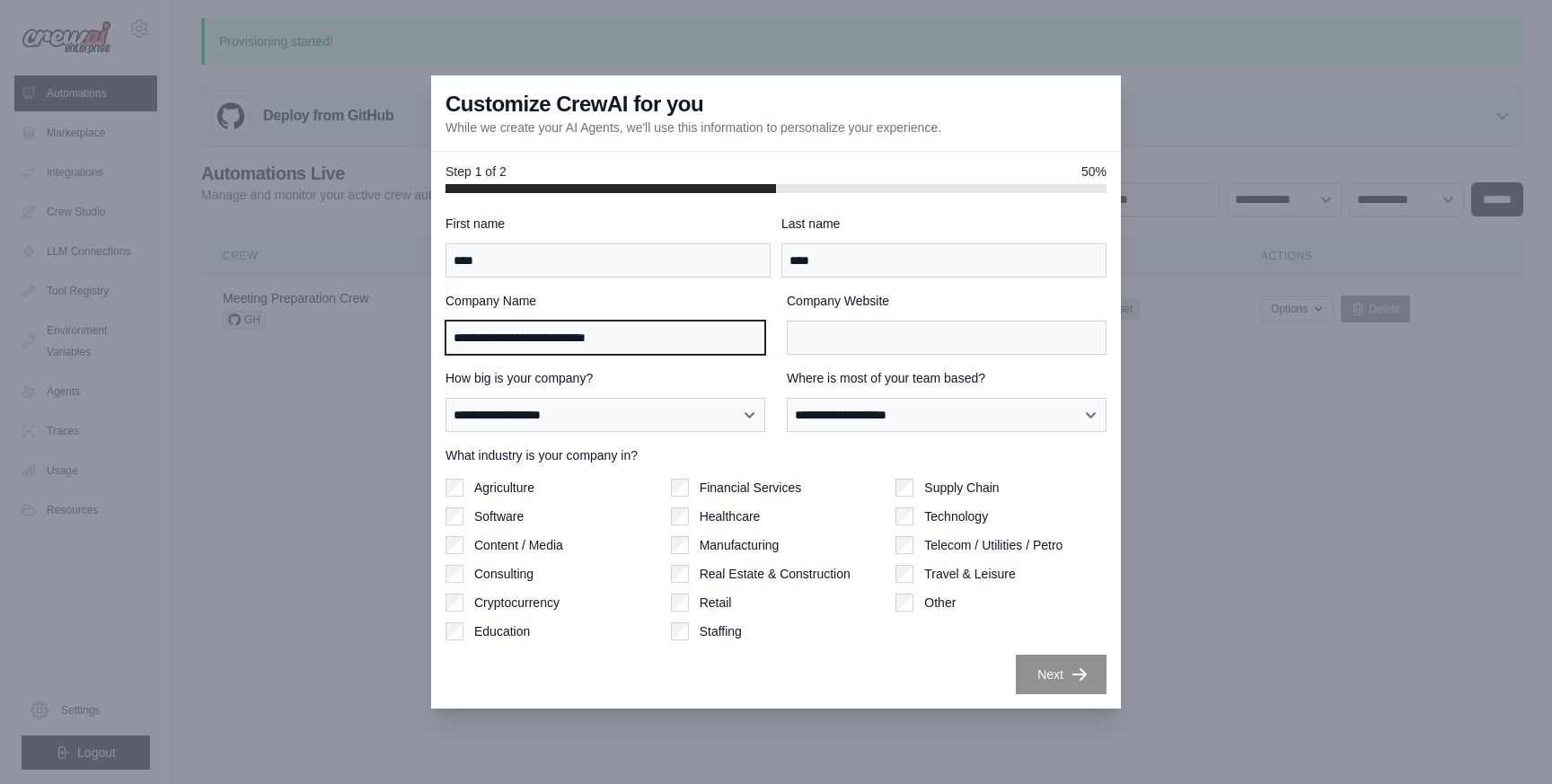 type on "**********" 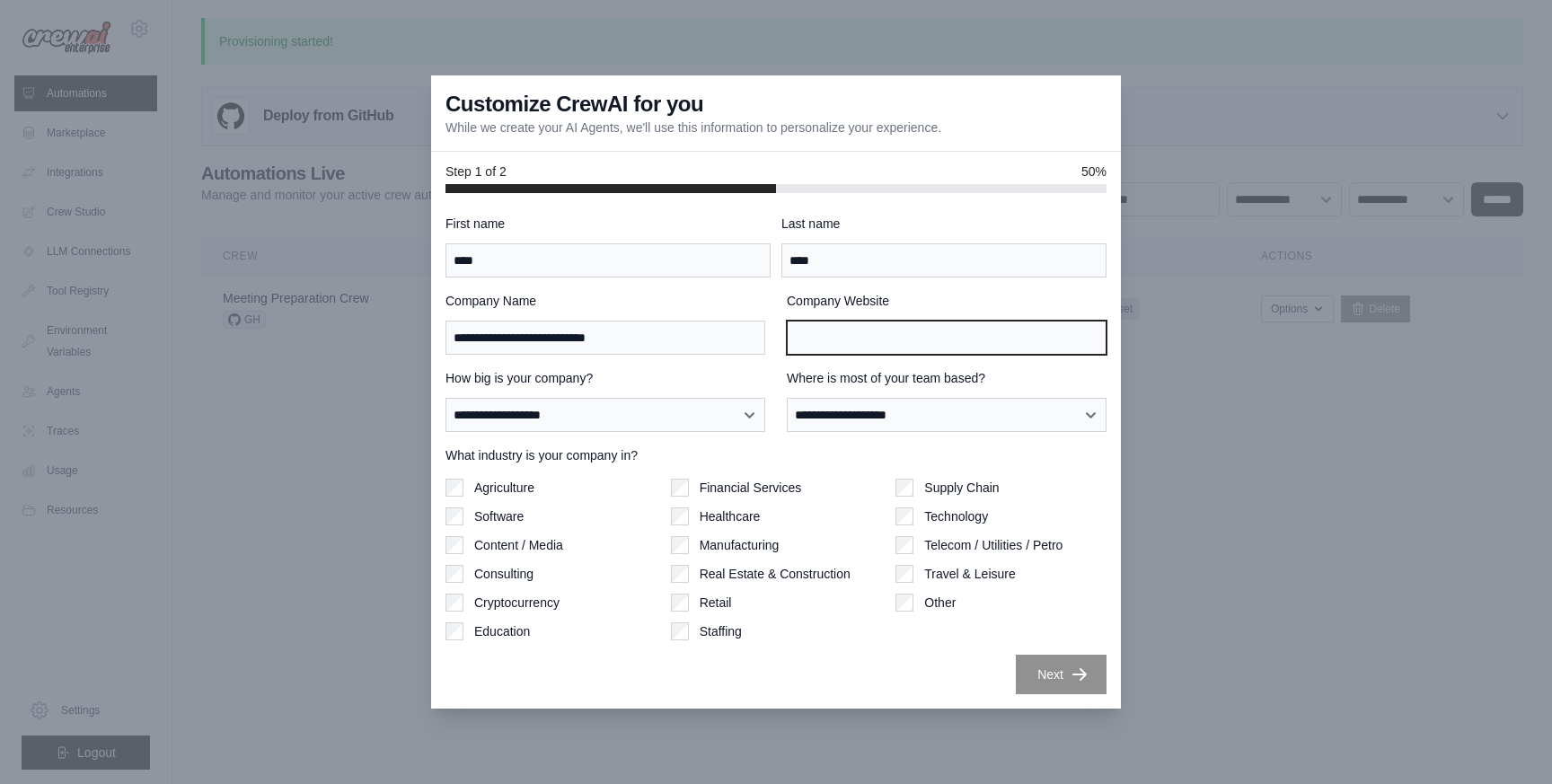 click on "Company Website" at bounding box center [947, 338] 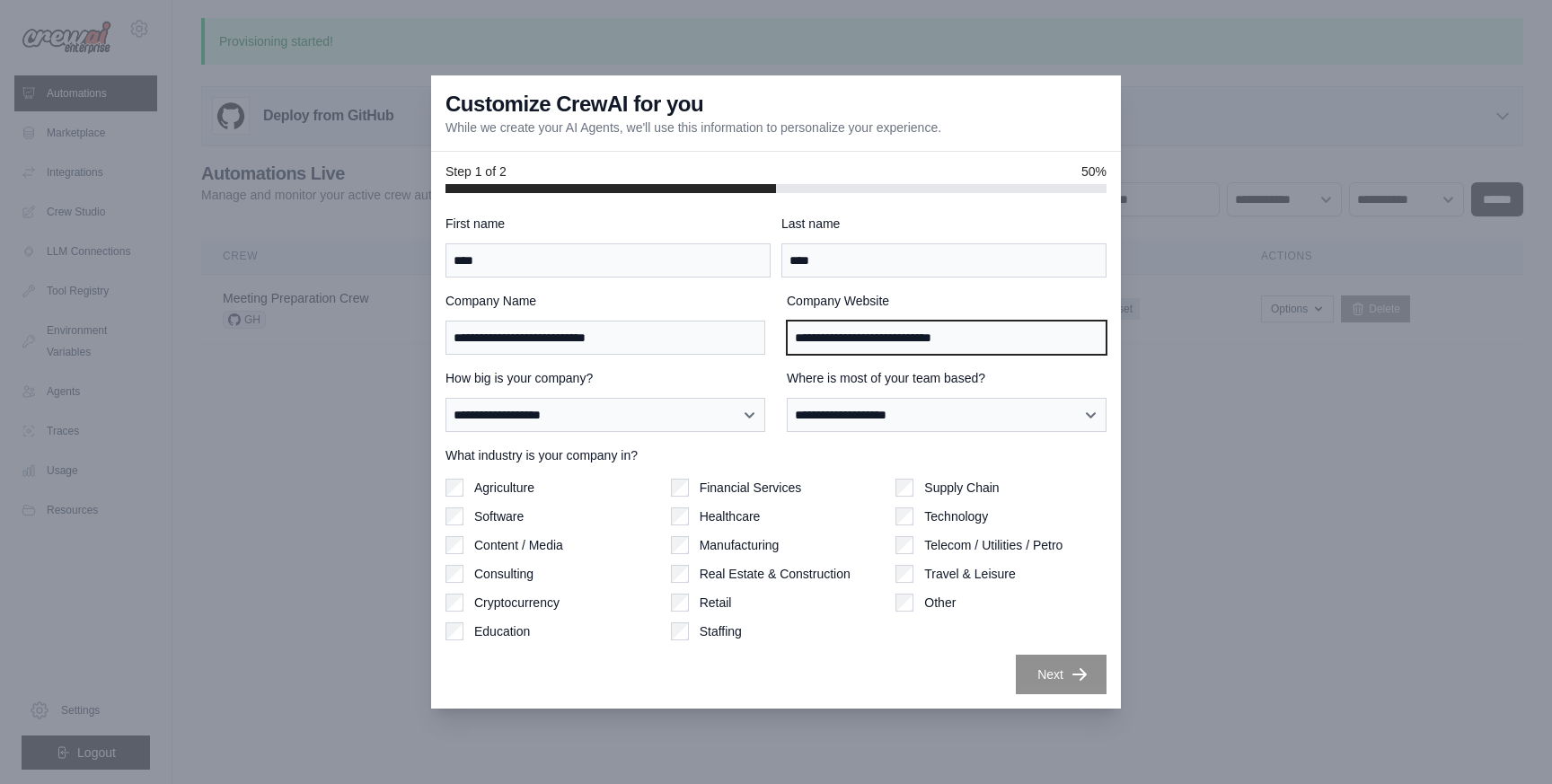 type on "**********" 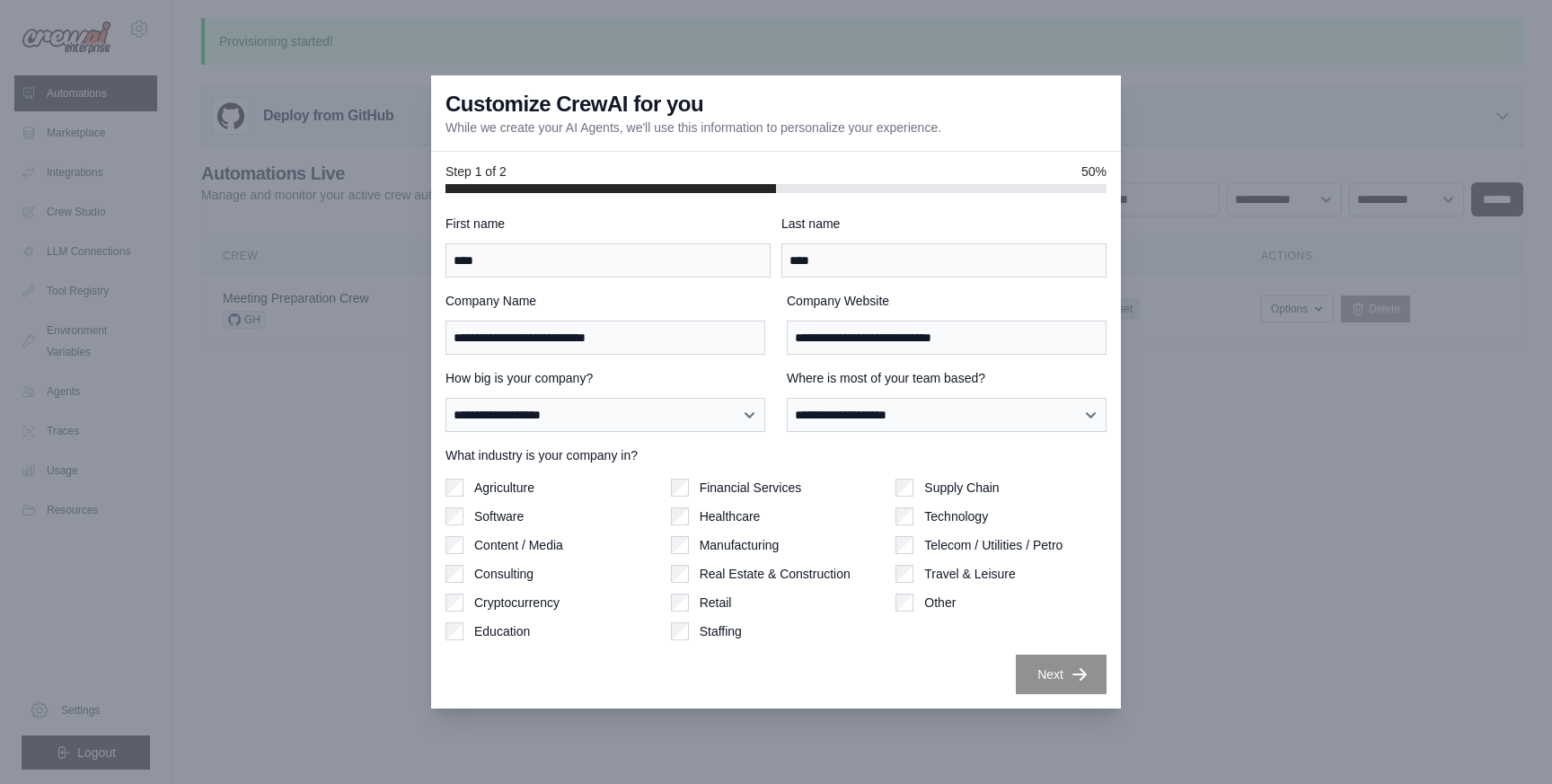 click on "**********" at bounding box center (776, 454) 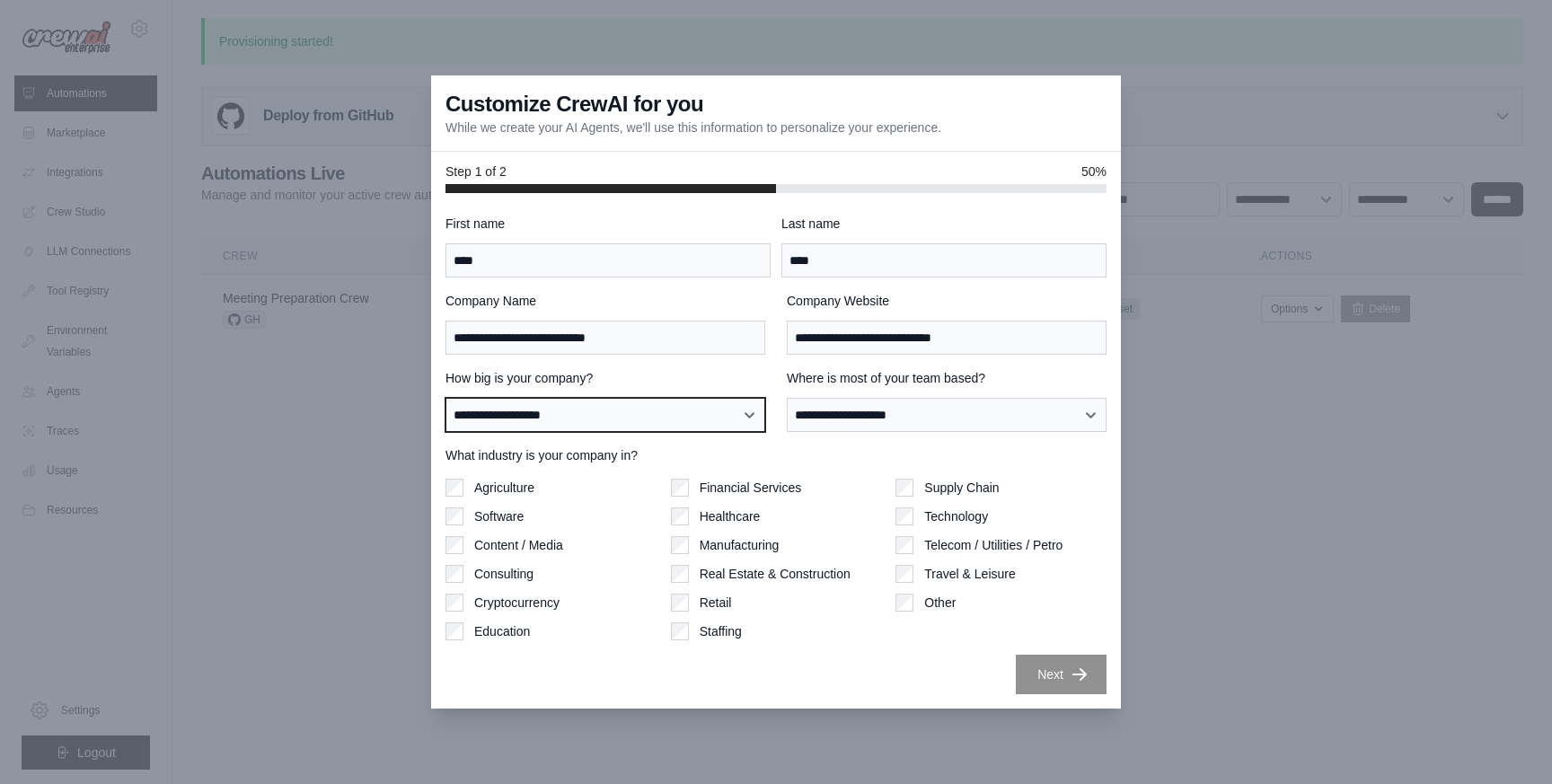 click on "**********" at bounding box center (605, 415) 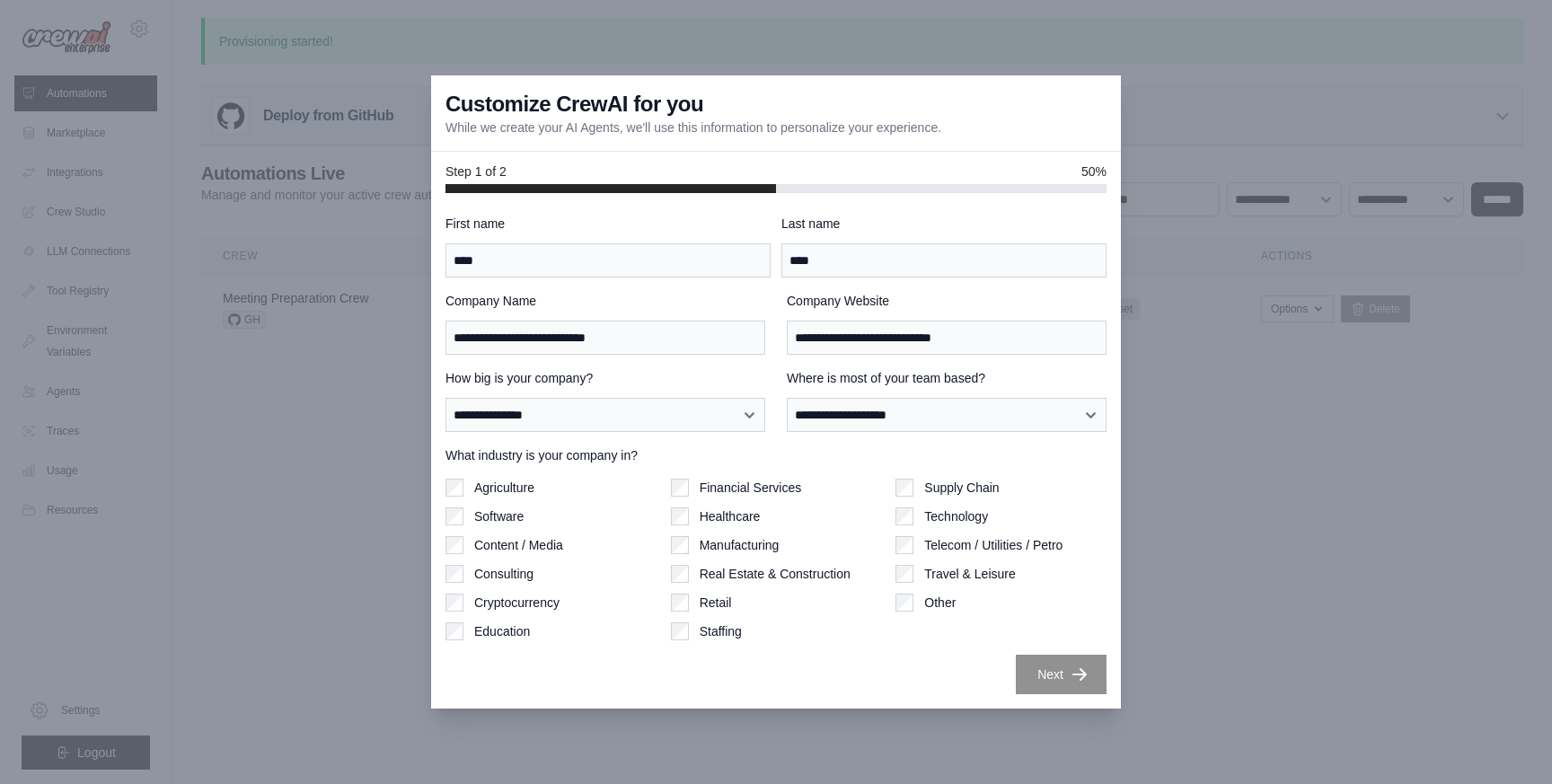 click on "What industry is your company in?" at bounding box center [776, 455] 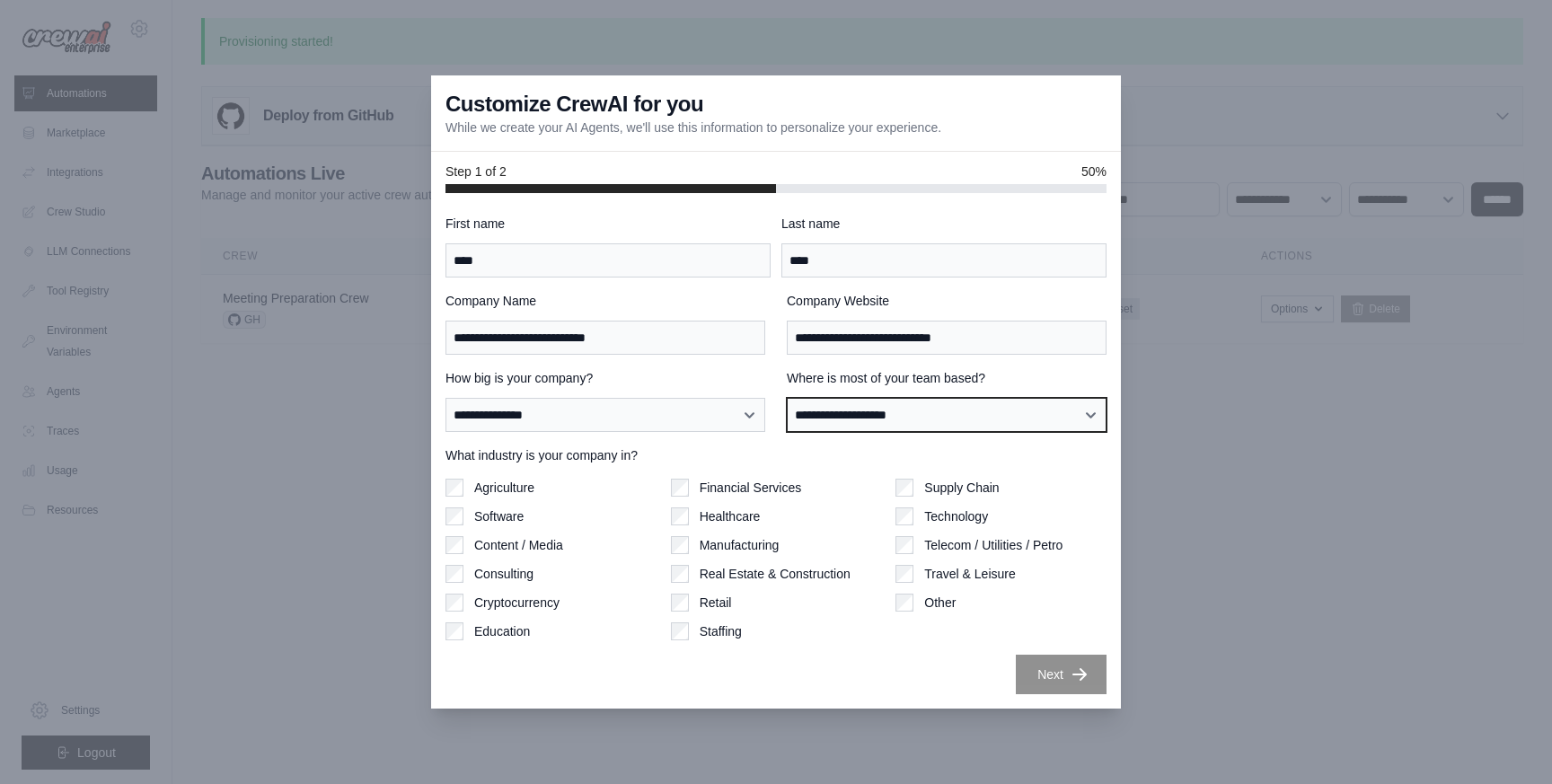 click on "**********" at bounding box center (947, 415) 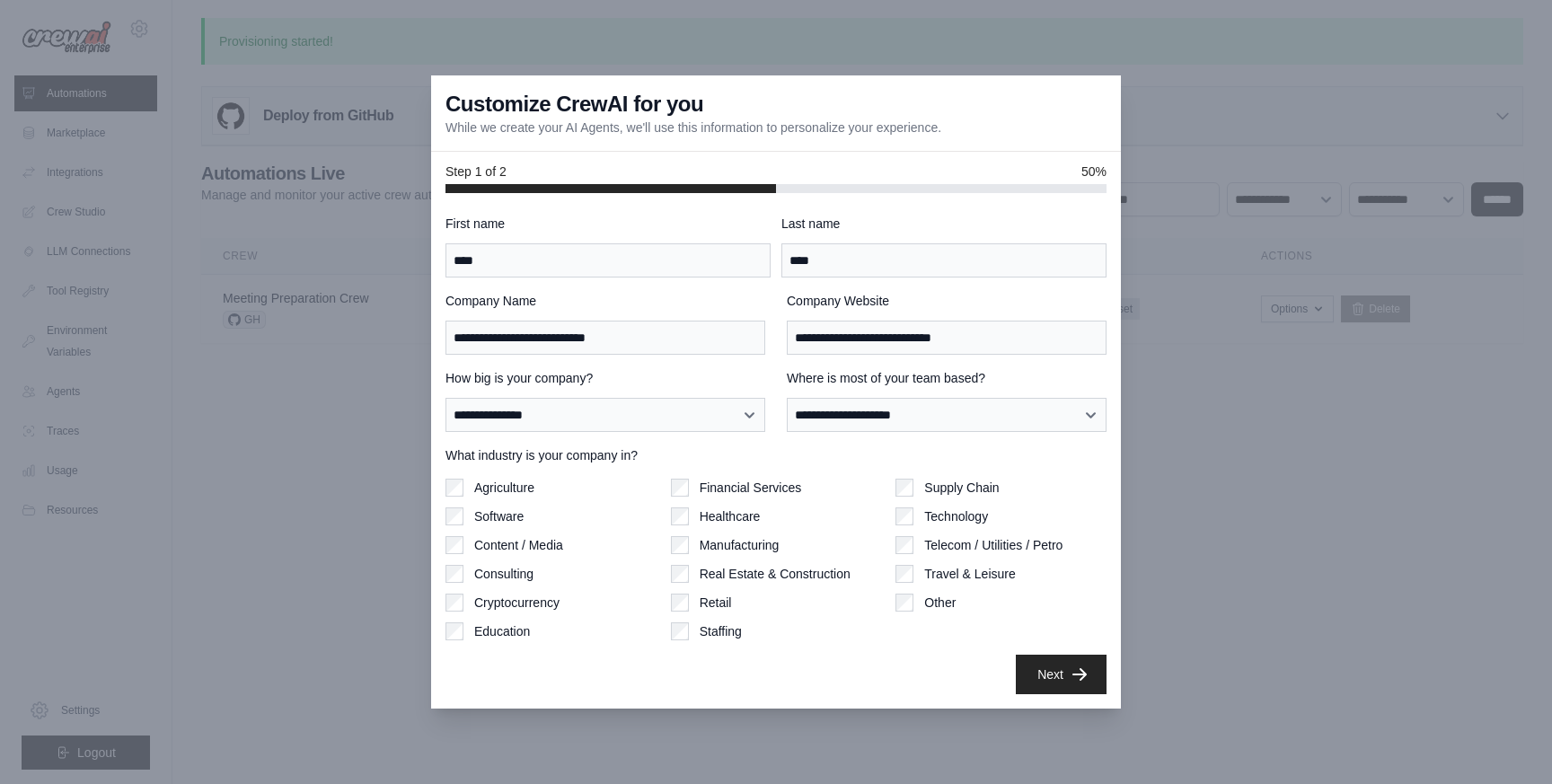 click on "**********" at bounding box center [776, 454] 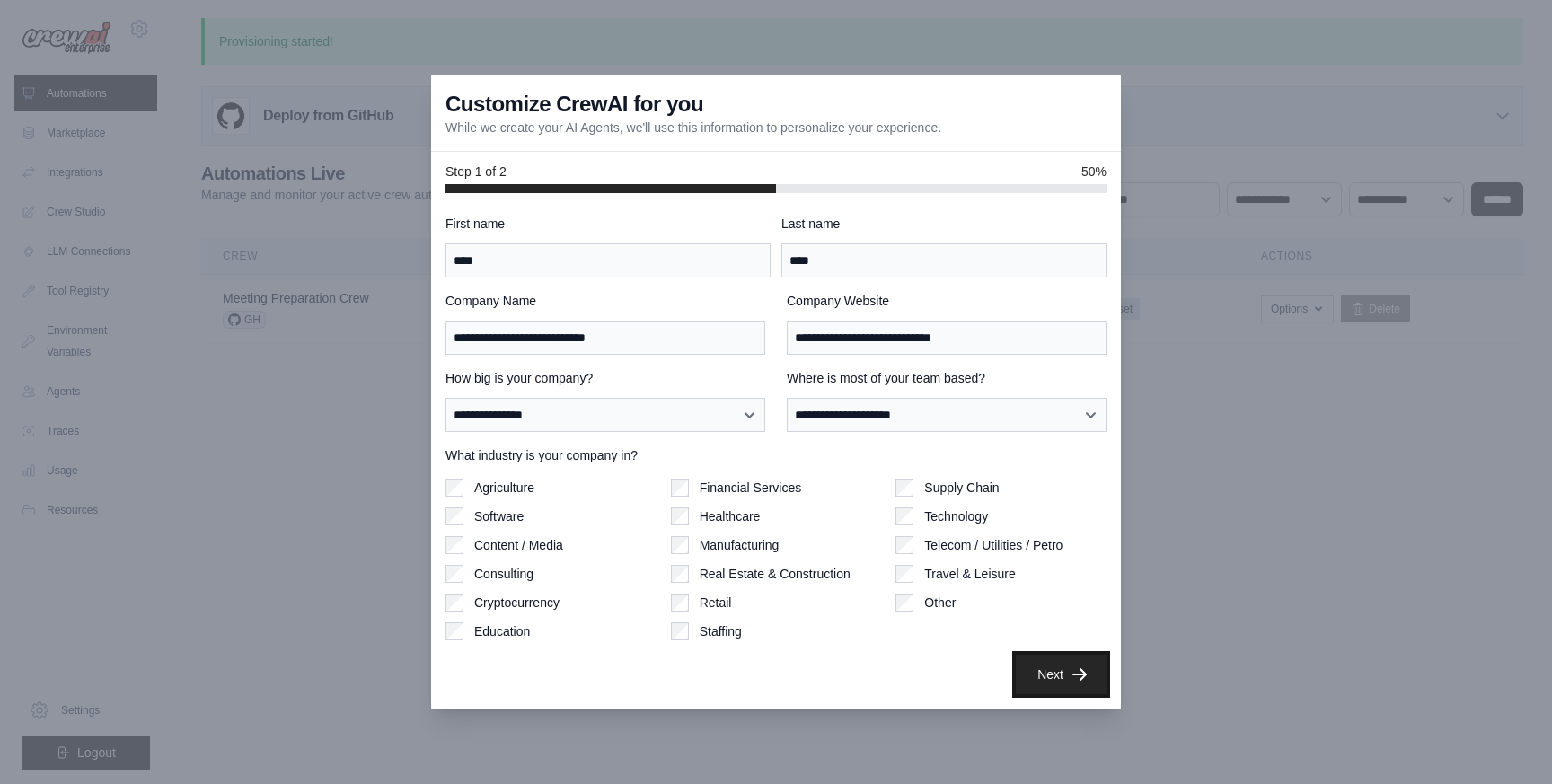 click on "Next" at bounding box center (1061, 674) 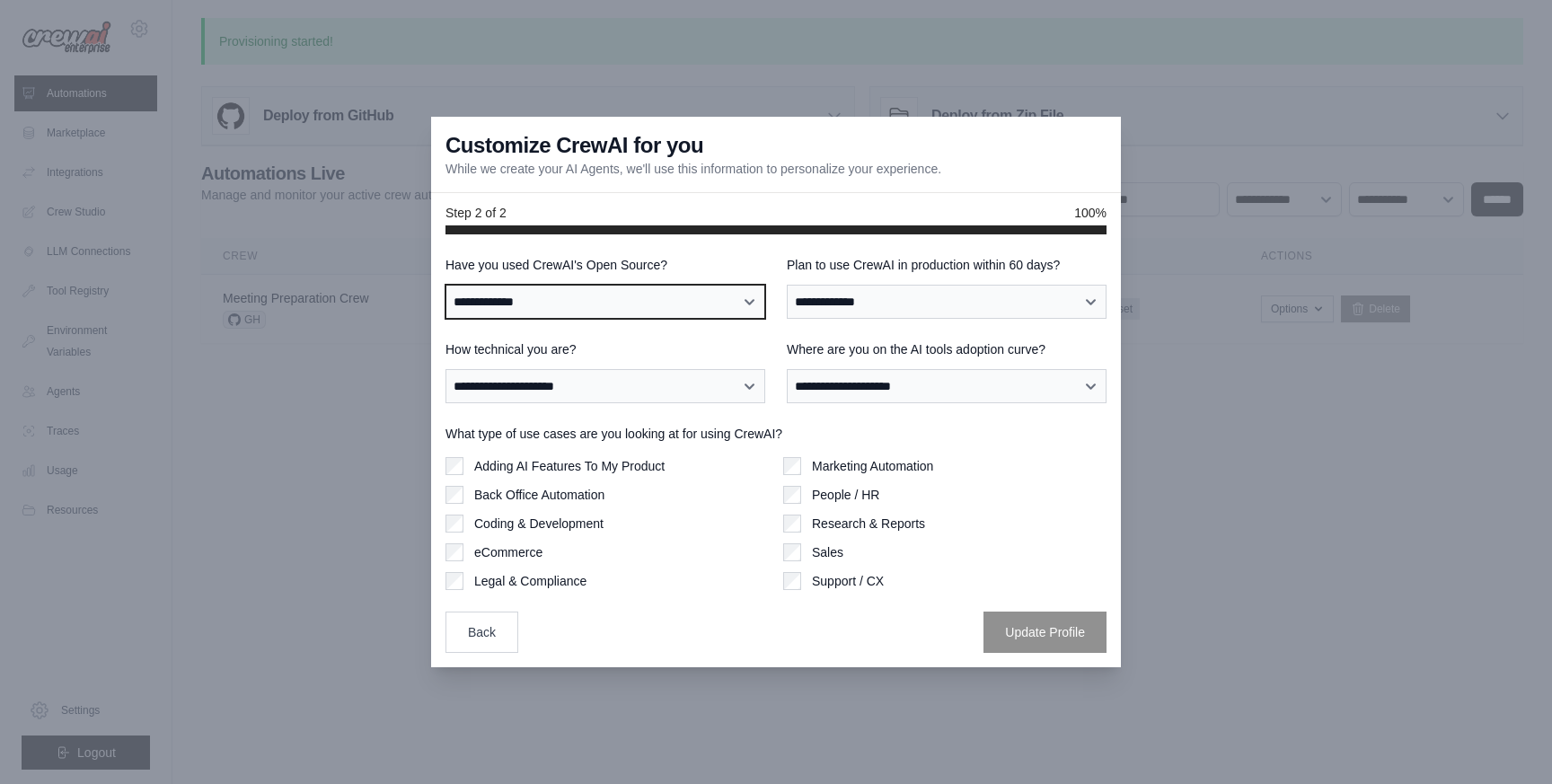 click on "**********" at bounding box center (605, 302) 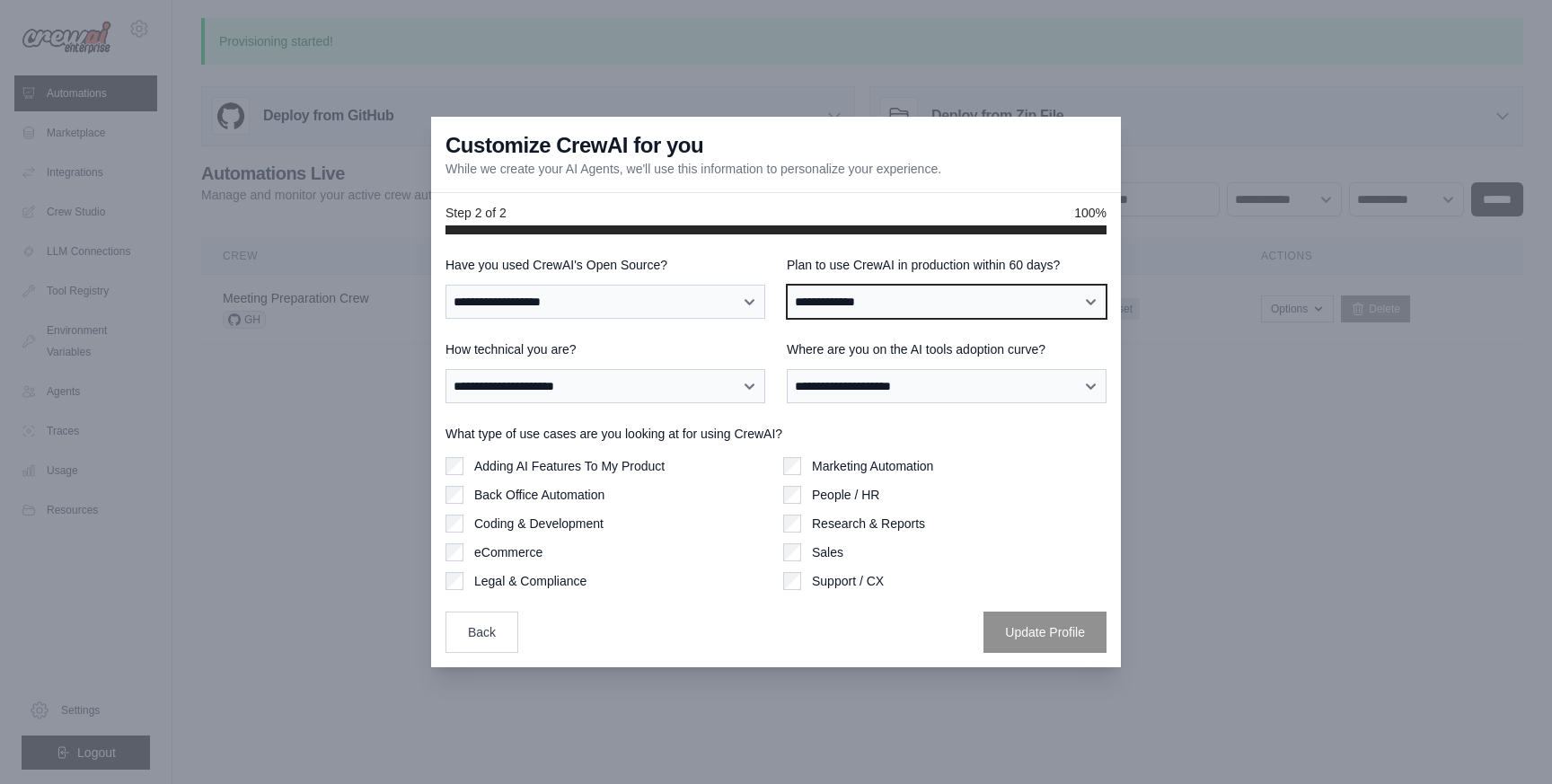 click on "**********" at bounding box center [947, 302] 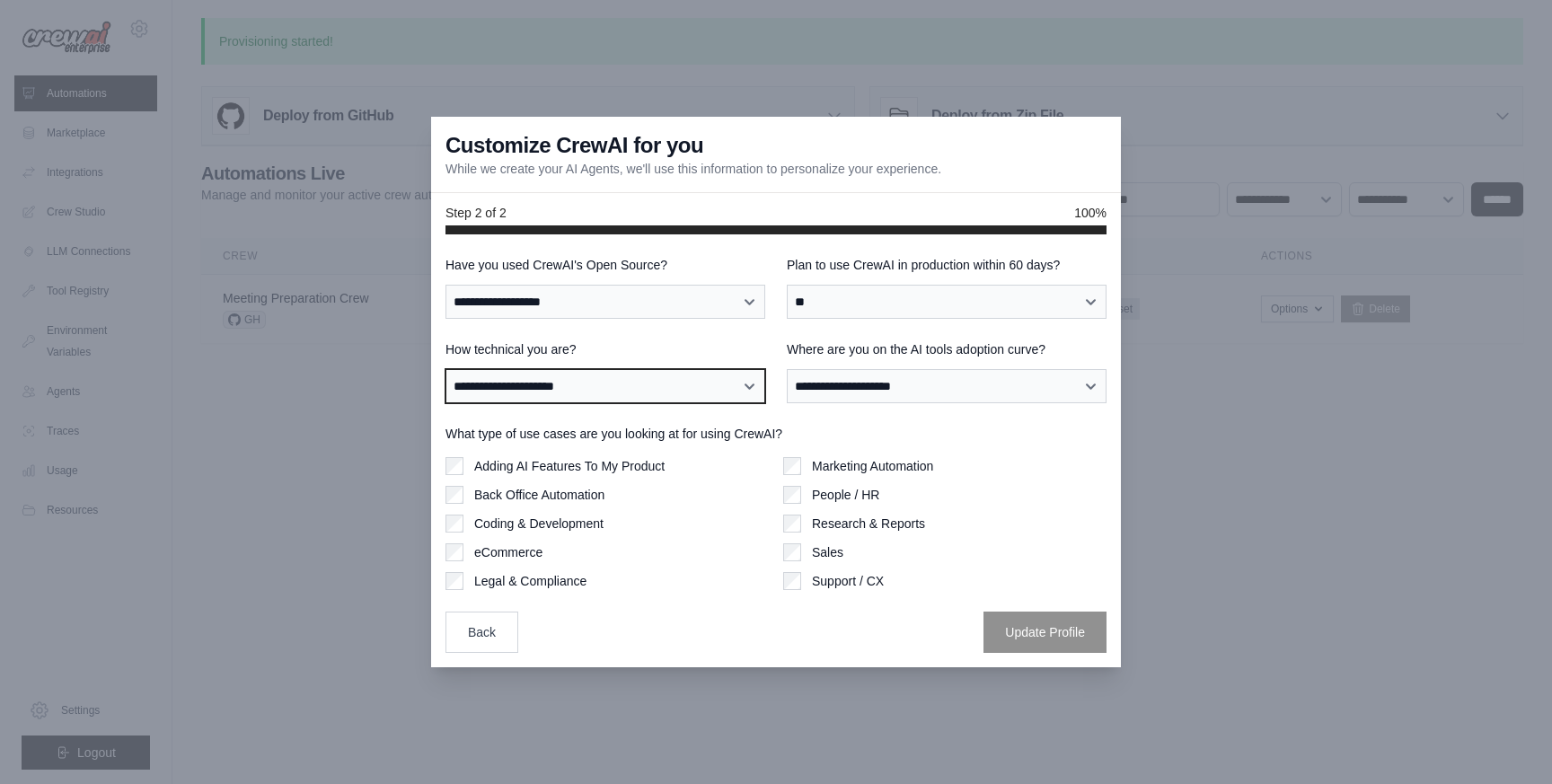 click on "**********" at bounding box center (605, 386) 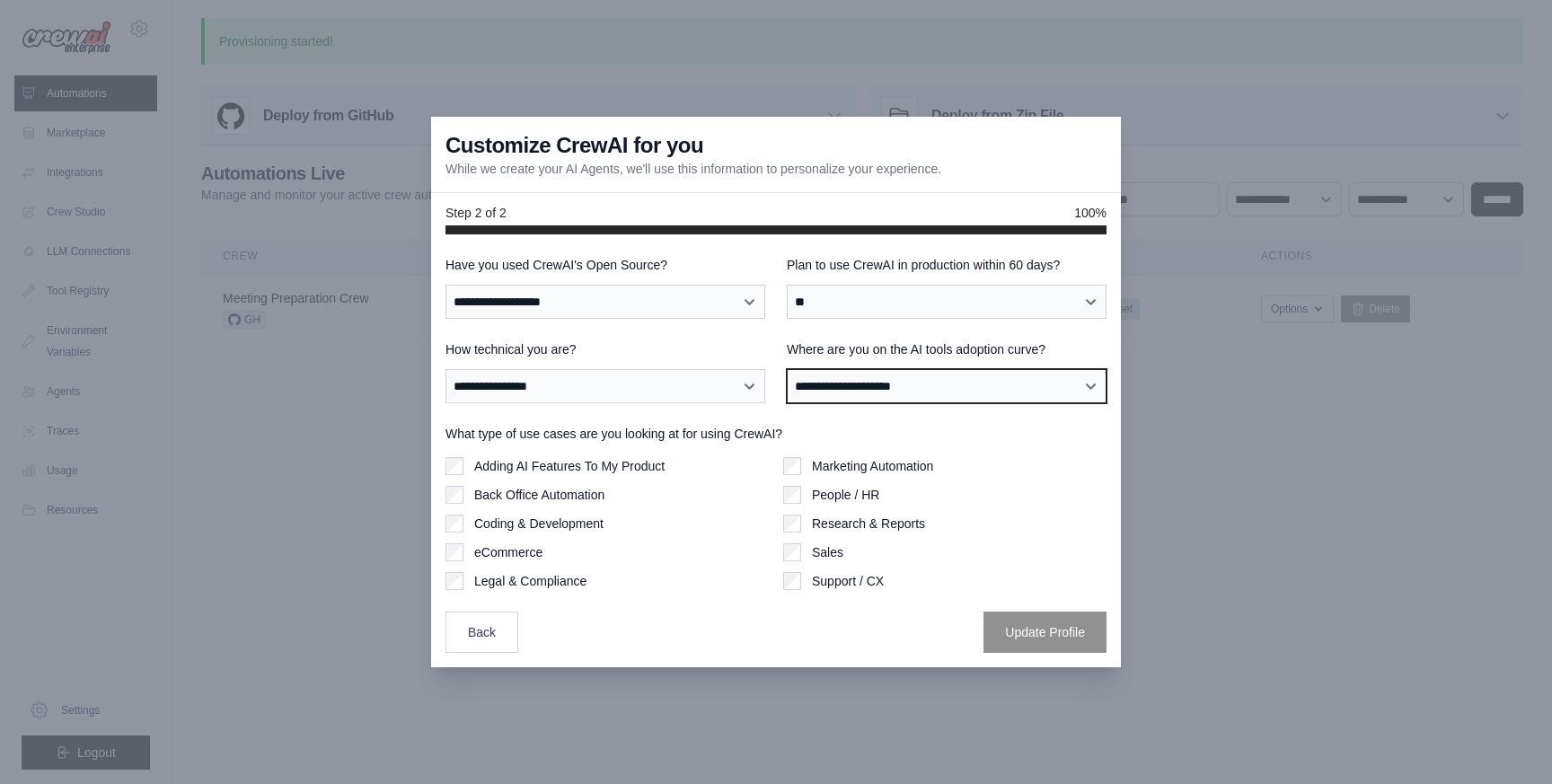 click on "**********" at bounding box center [947, 386] 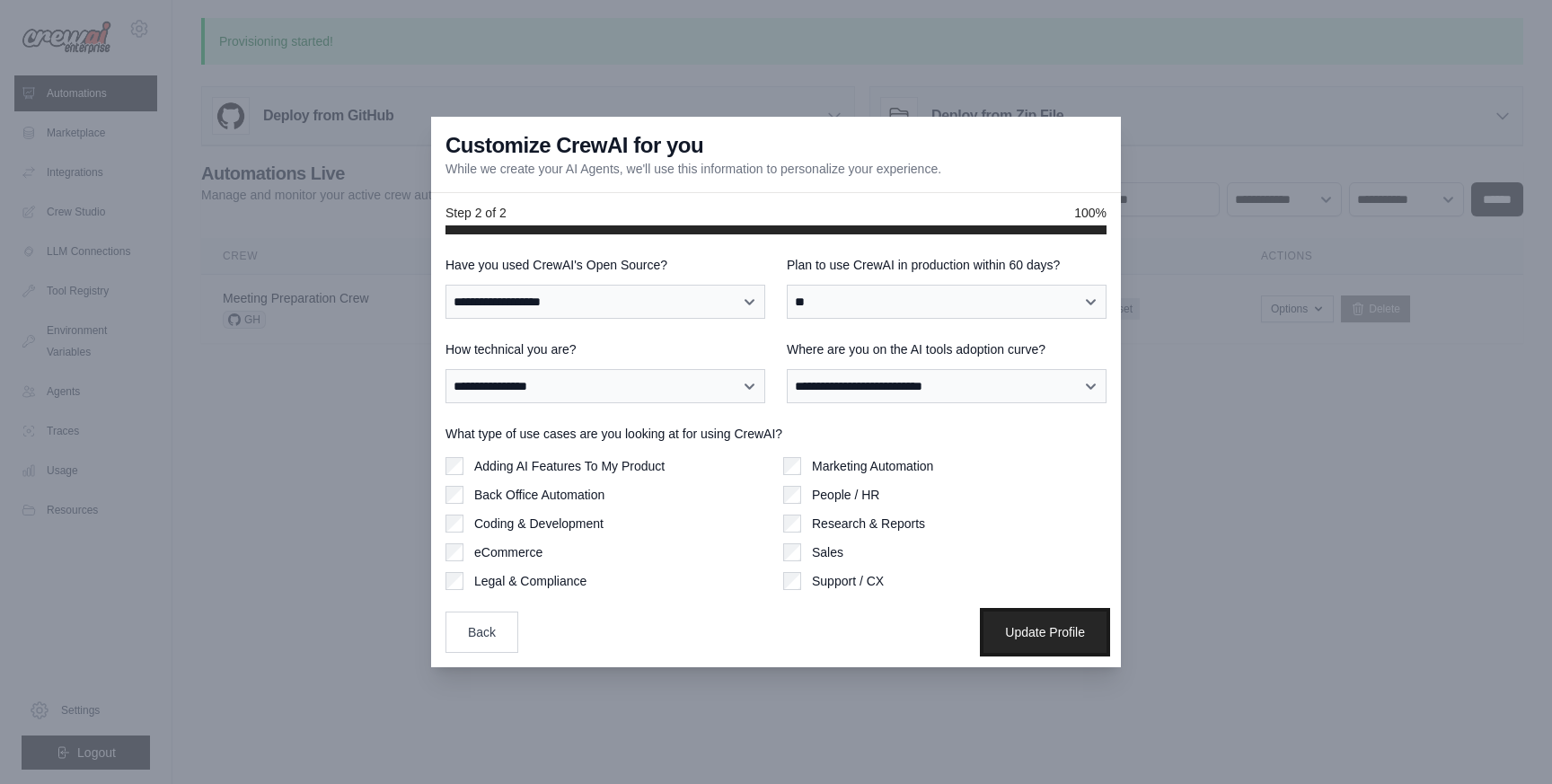 click on "Update Profile" at bounding box center [1045, 632] 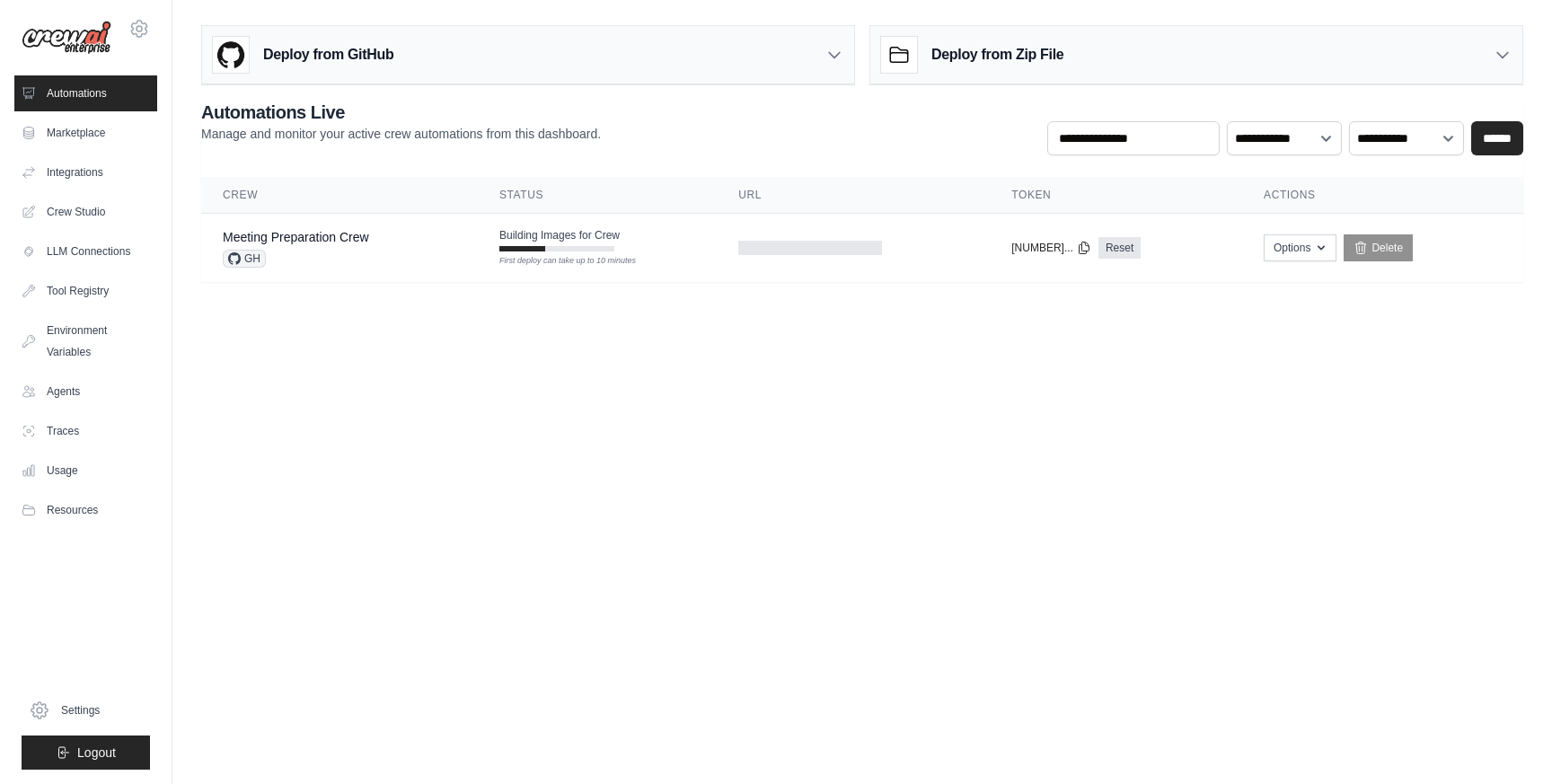 scroll, scrollTop: 0, scrollLeft: 0, axis: both 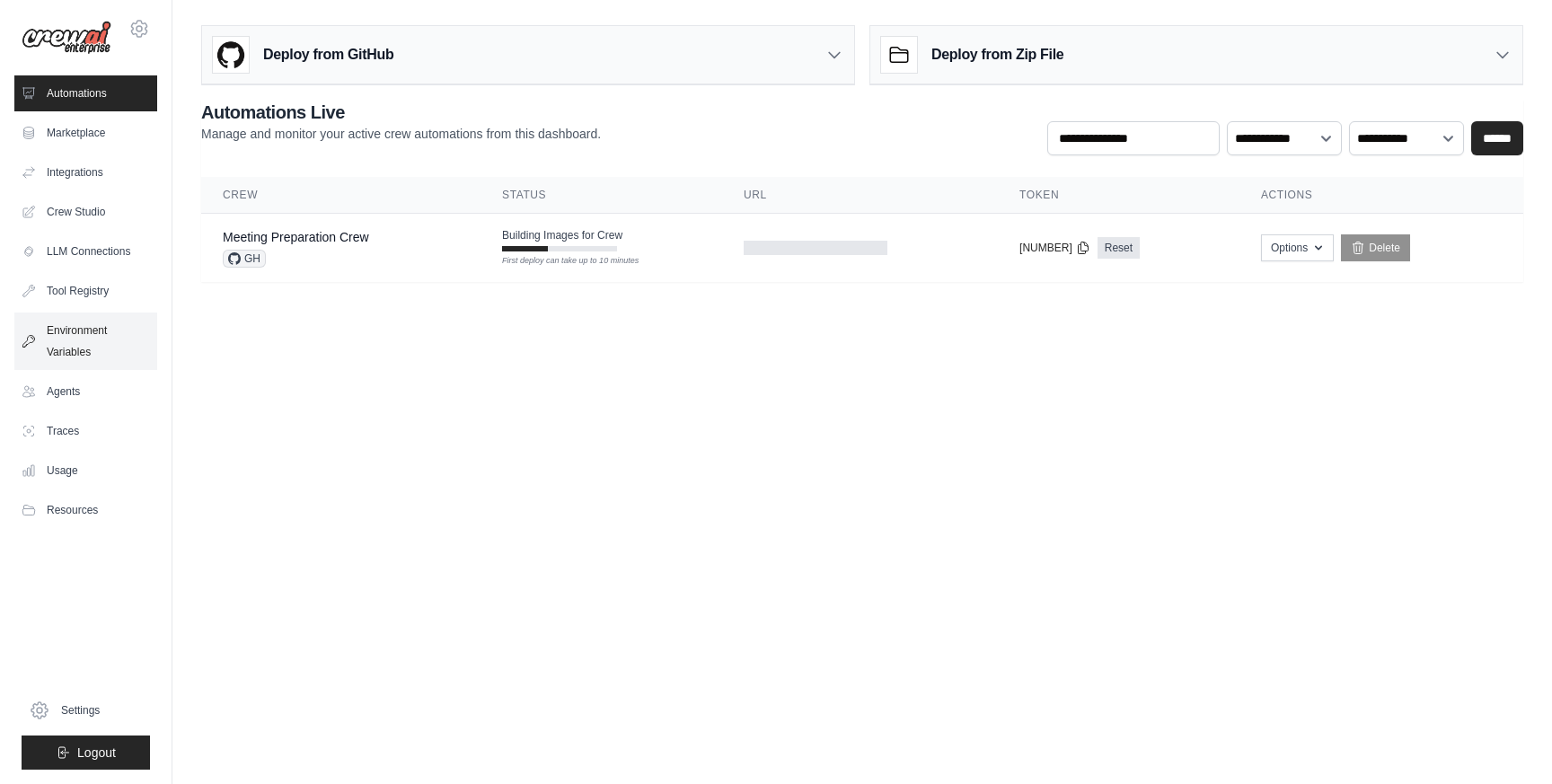 click on "Environment Variables" at bounding box center (85, 341) 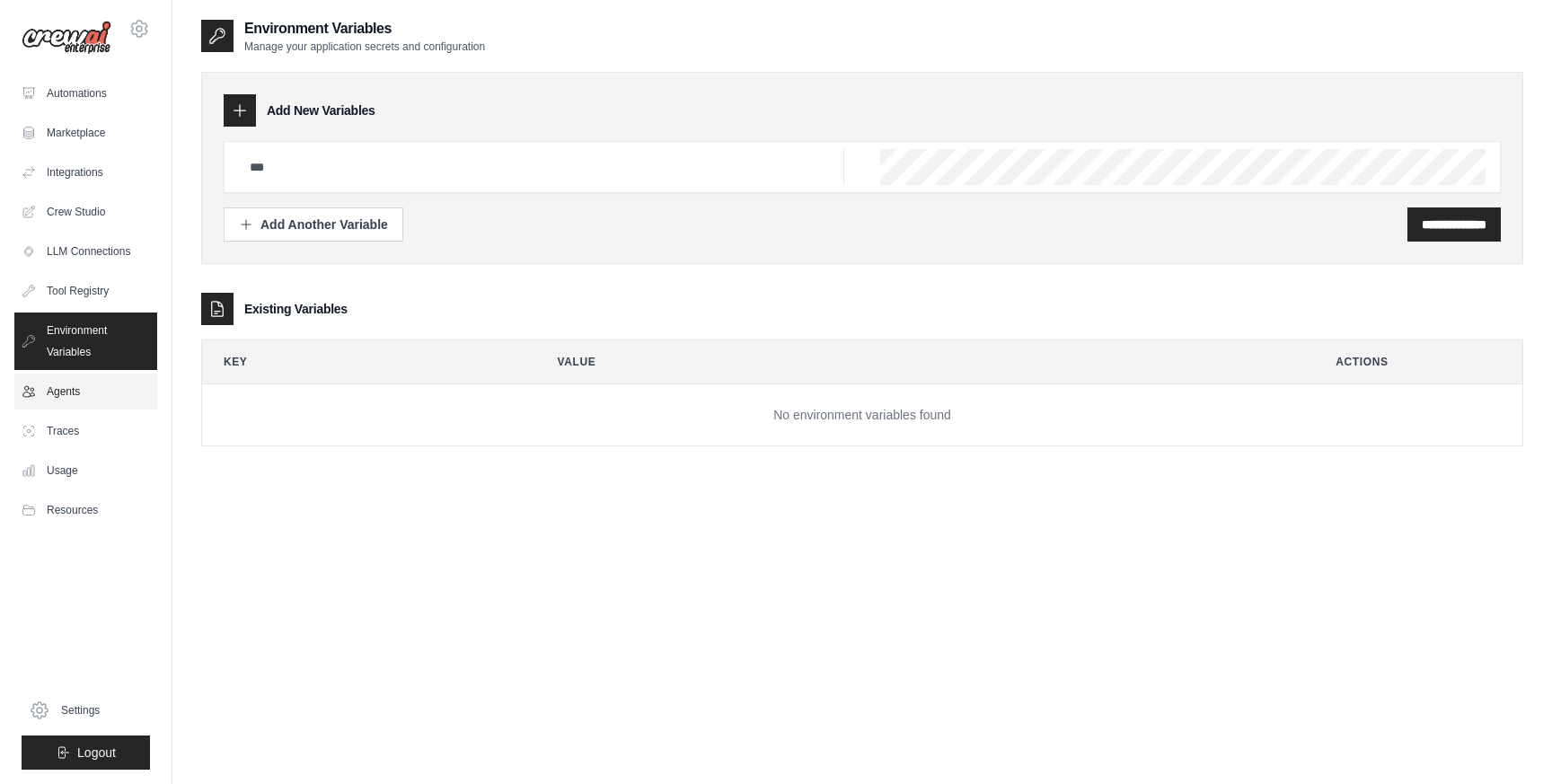 click on "Agents" at bounding box center (85, 392) 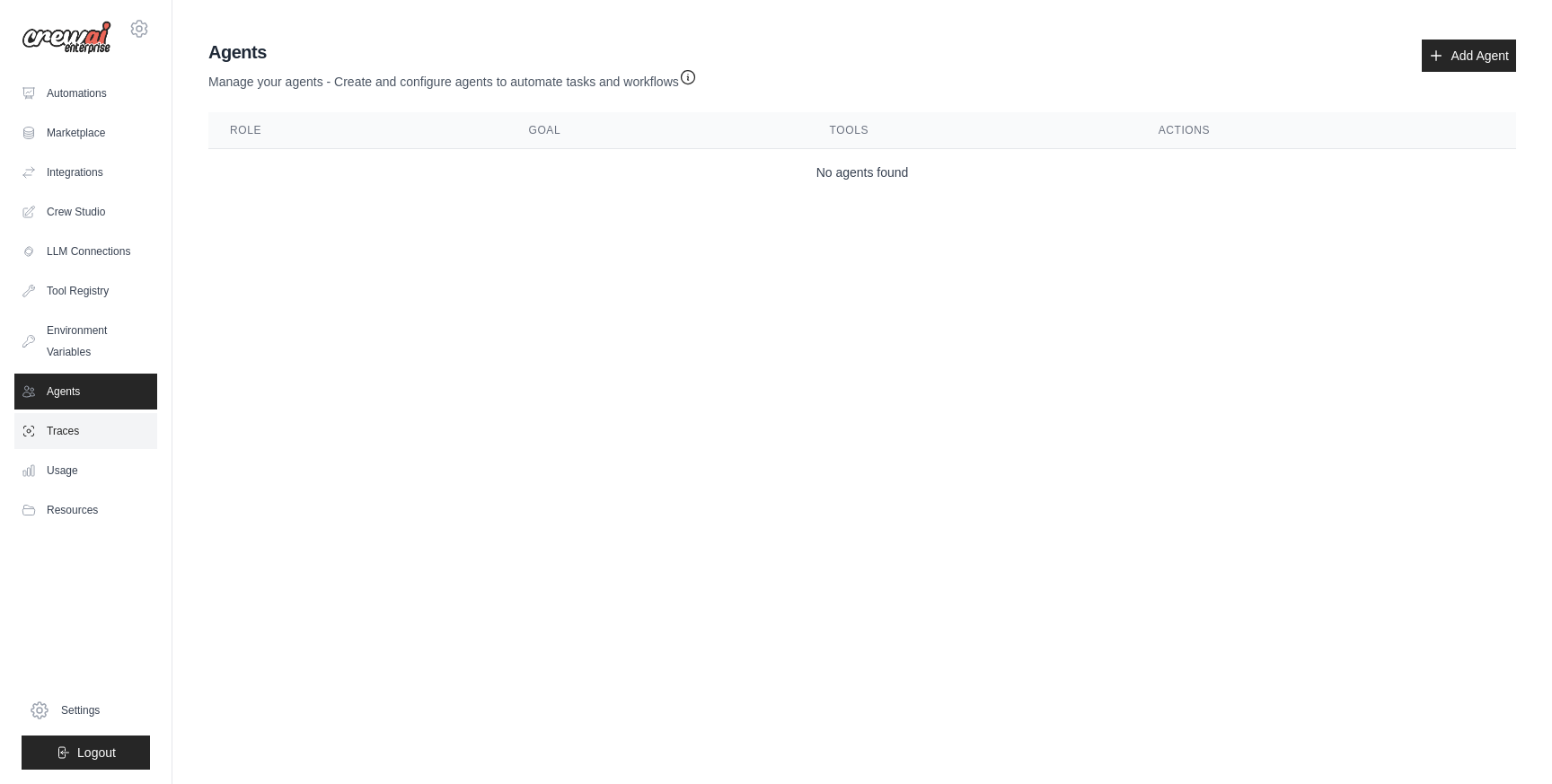 click on "Traces" at bounding box center [85, 431] 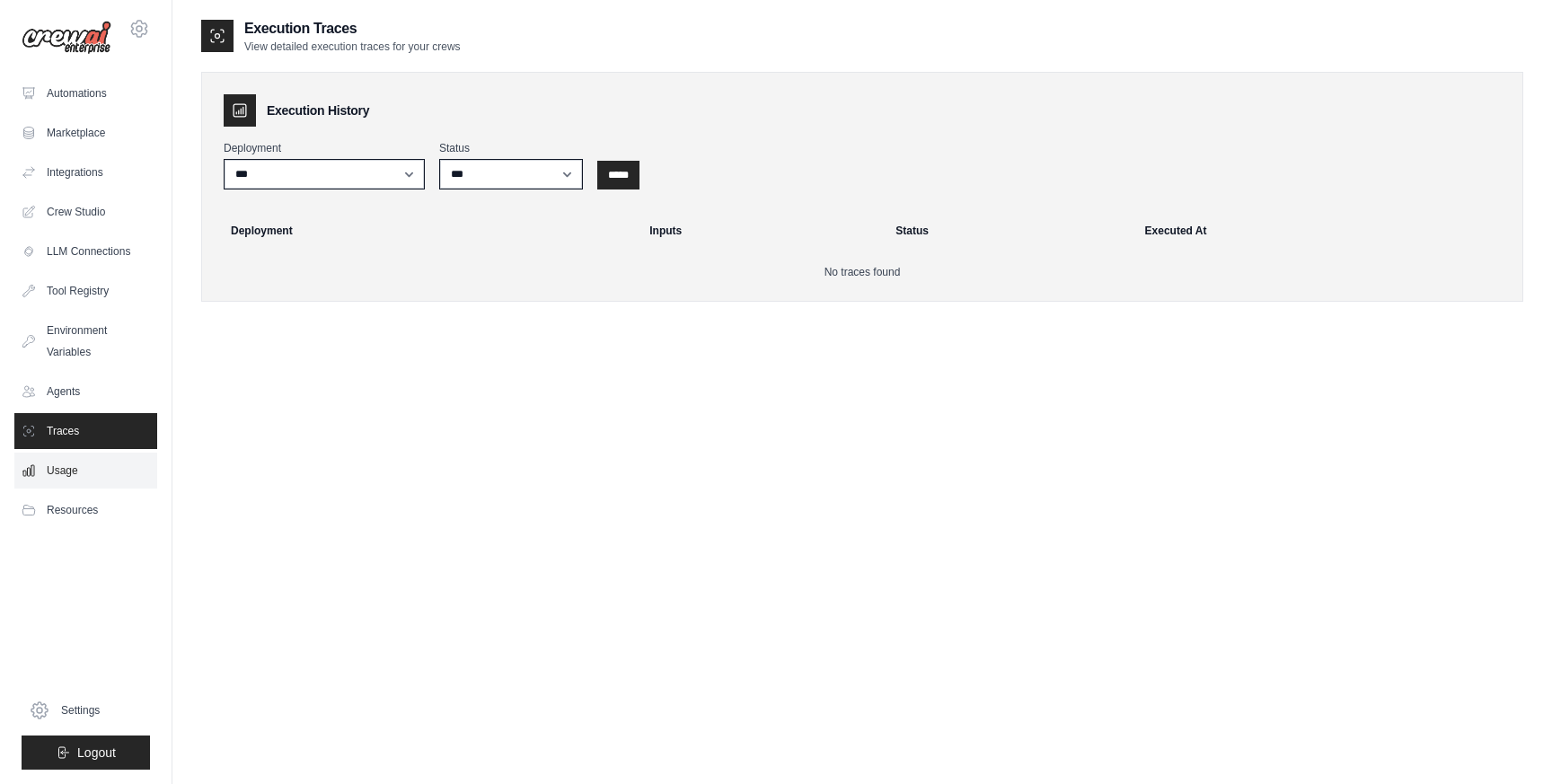 click on "Usage" at bounding box center [85, 471] 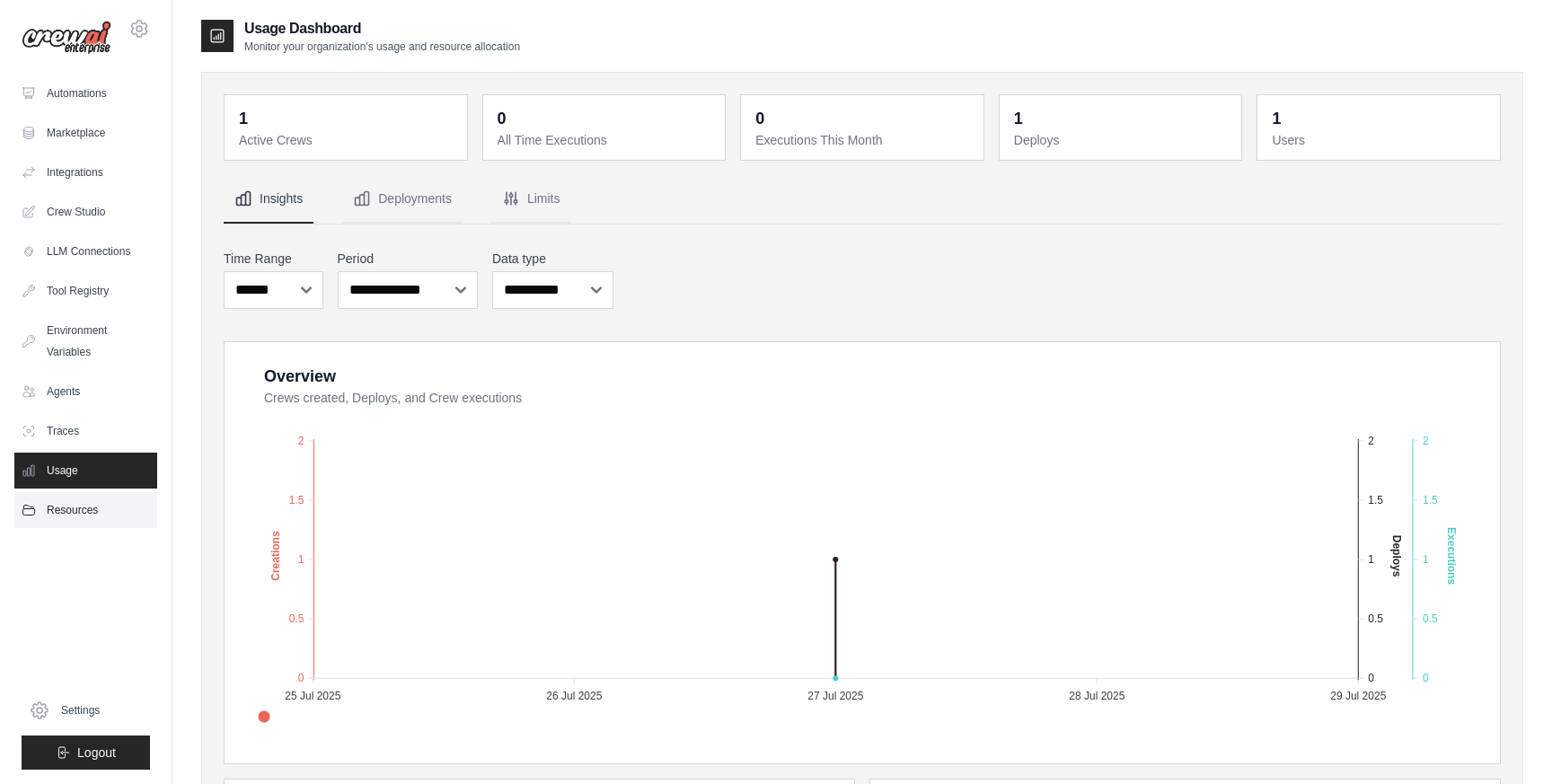 click on "Resources" at bounding box center [85, 510] 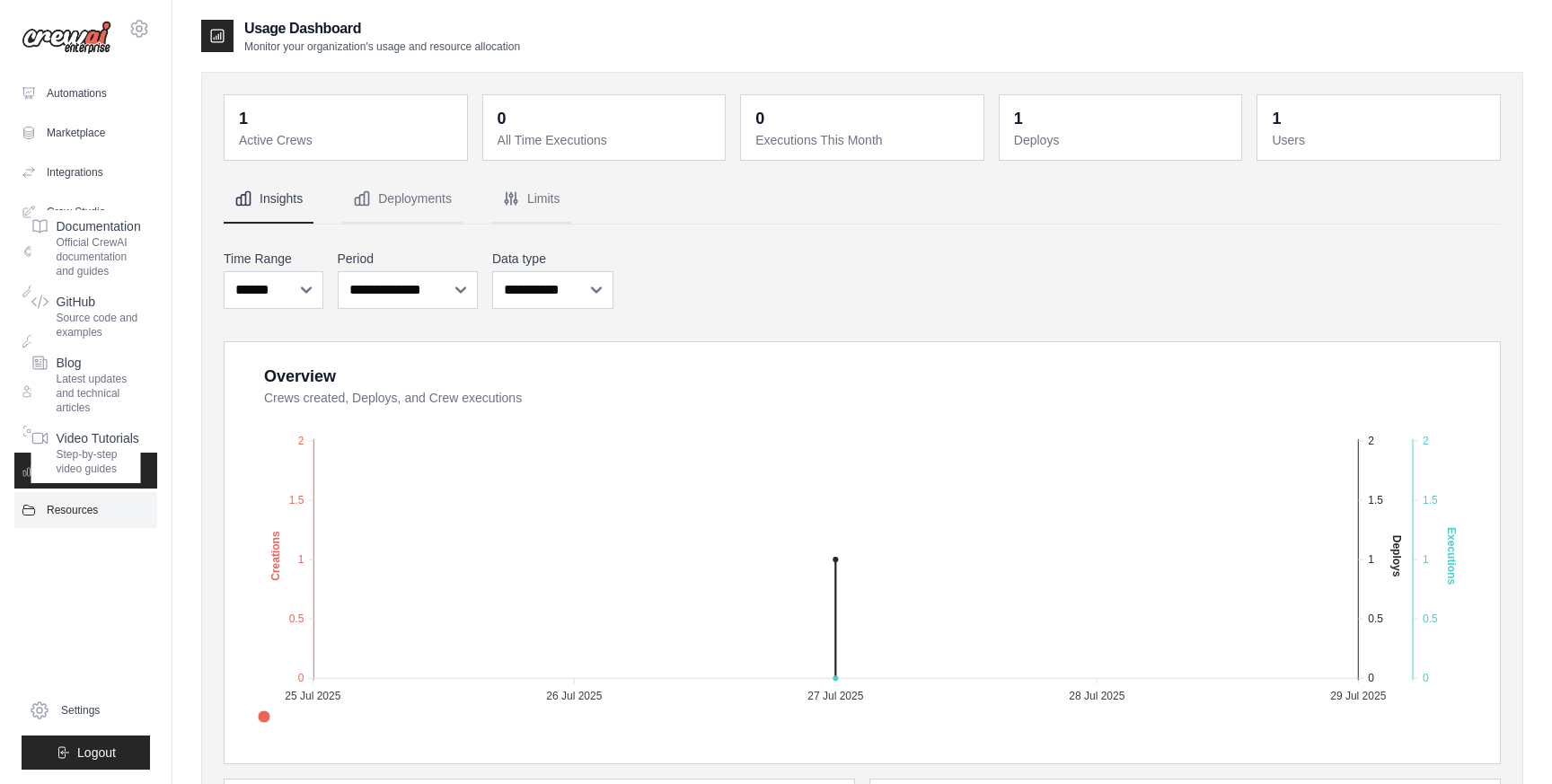 click on "Resources" at bounding box center (85, 510) 